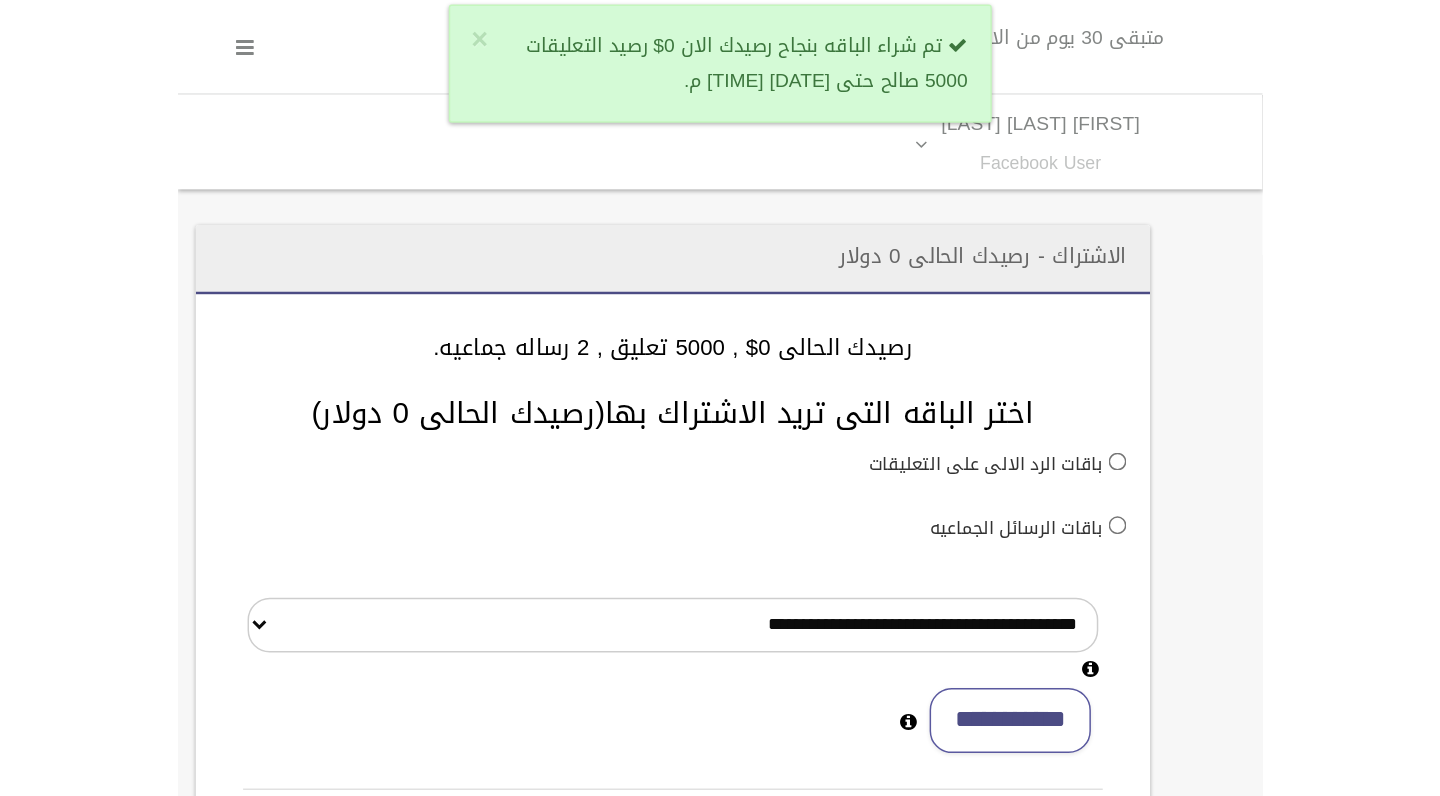 scroll, scrollTop: 0, scrollLeft: 0, axis: both 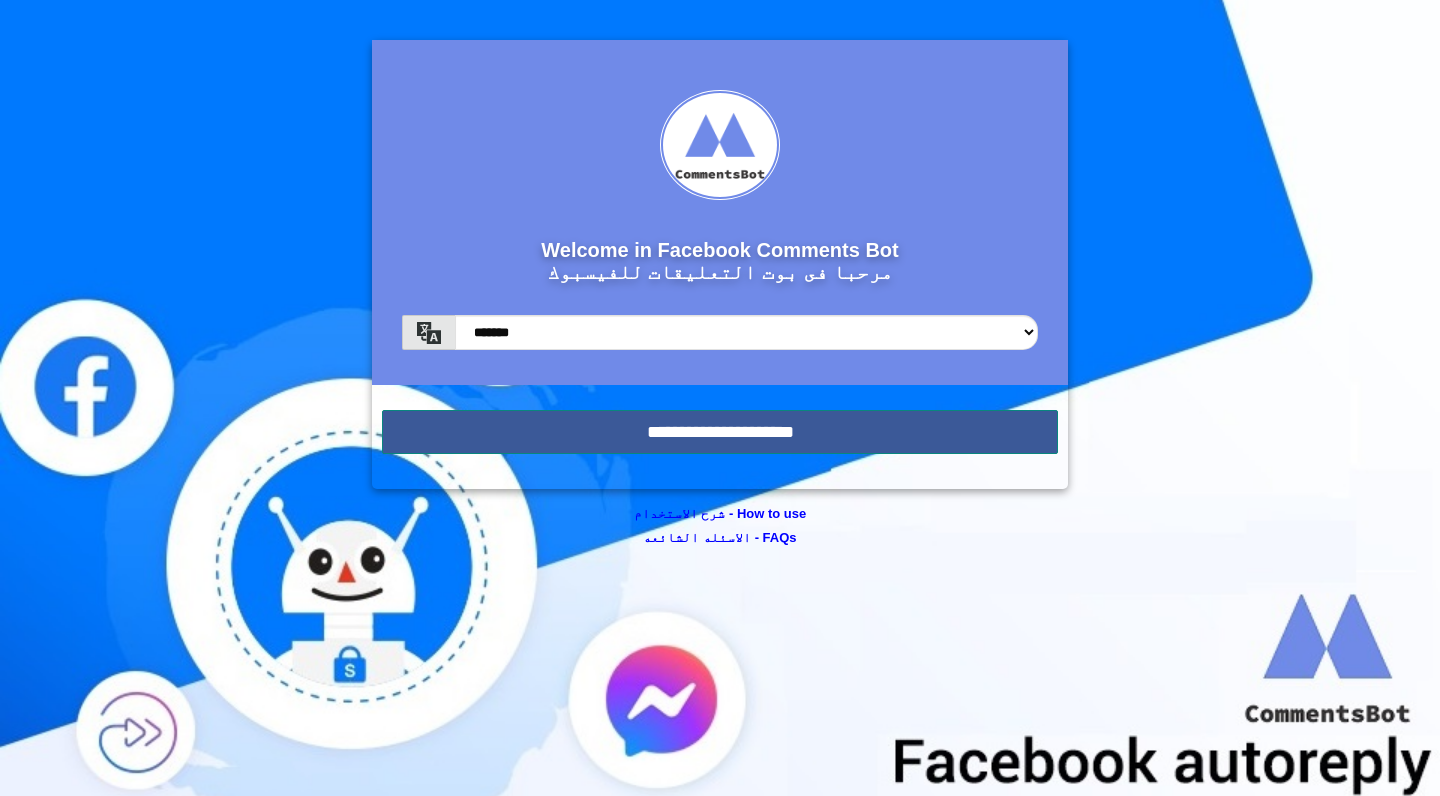 click on "**********" at bounding box center [720, 432] 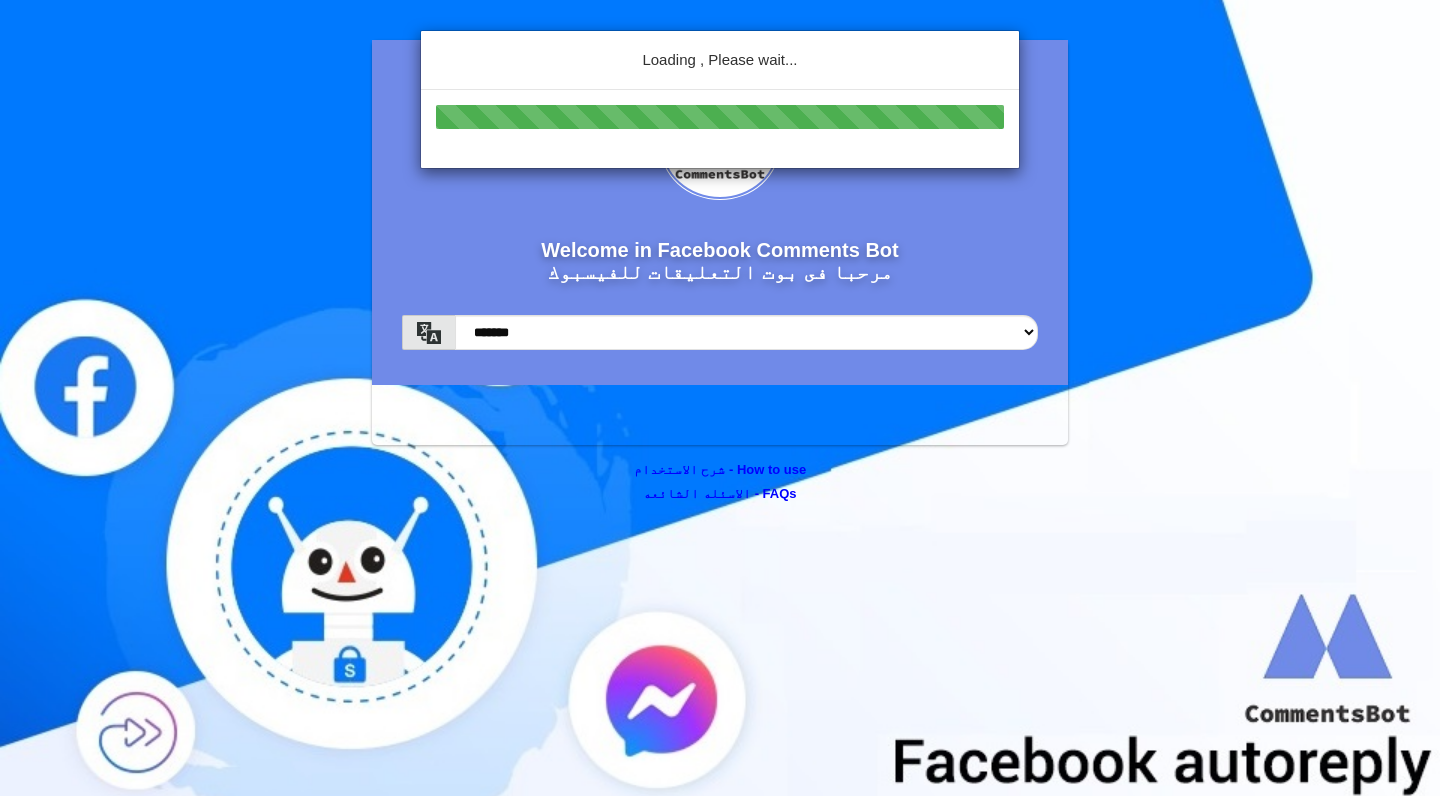 scroll, scrollTop: 0, scrollLeft: 0, axis: both 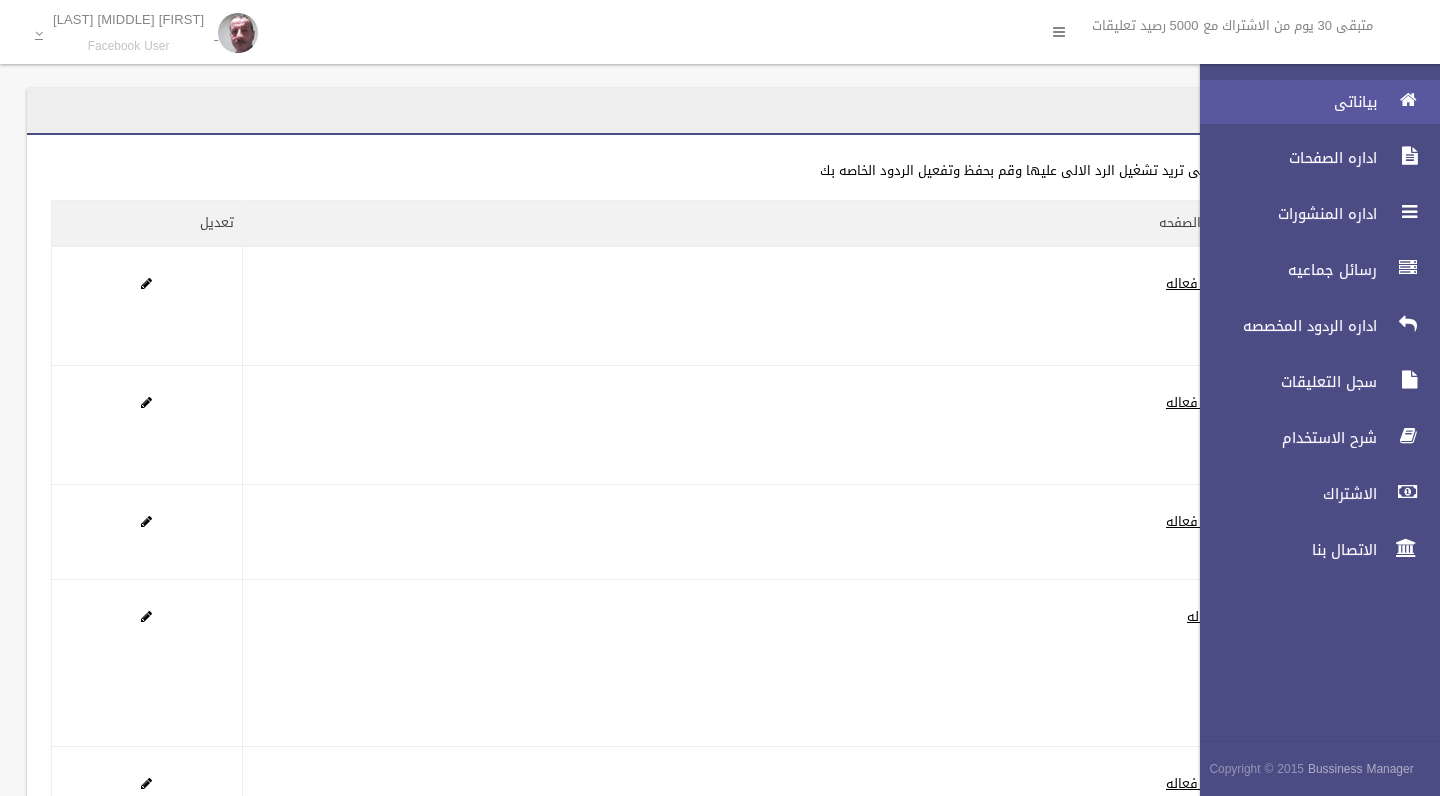 click on "بياناتى" at bounding box center (1311, 102) 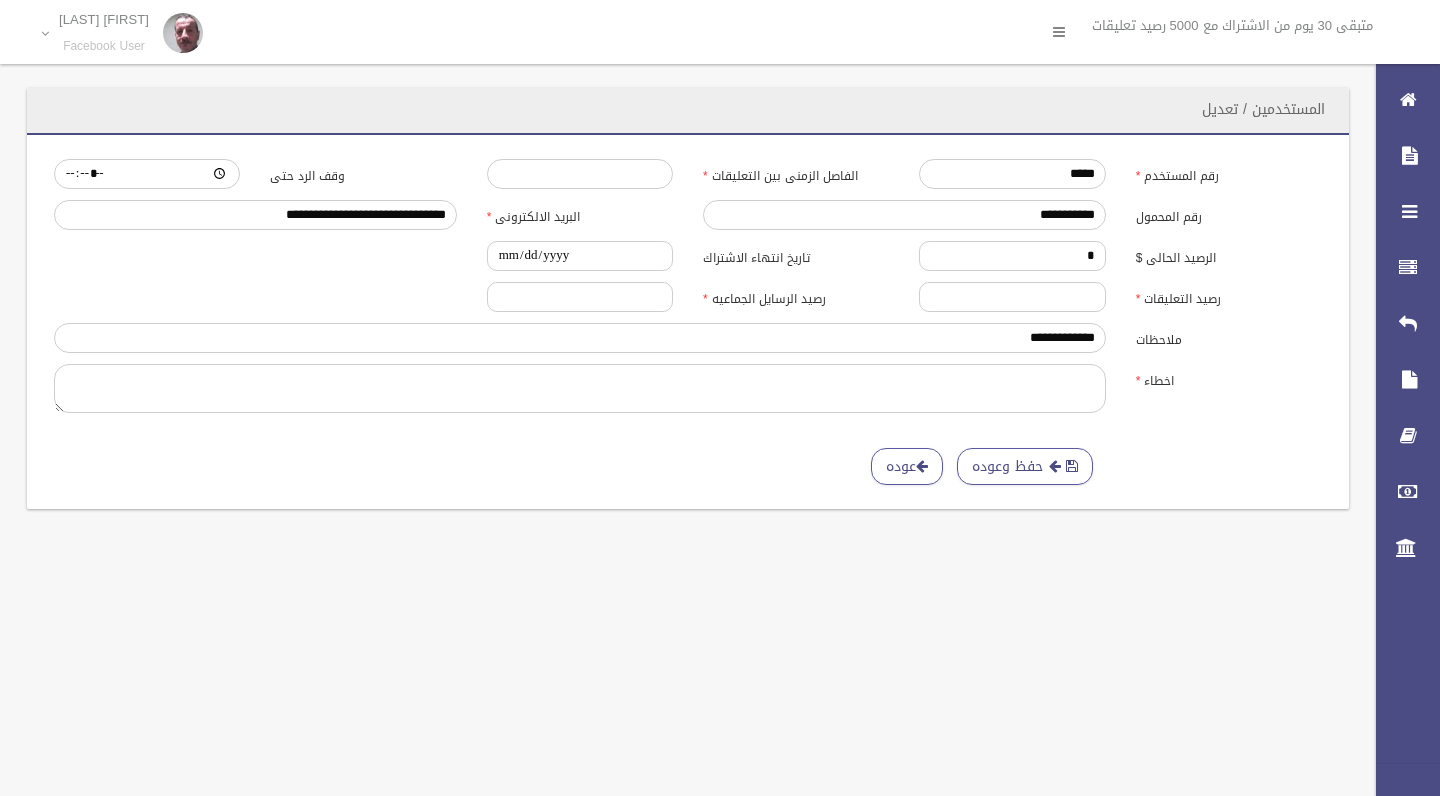 scroll, scrollTop: 0, scrollLeft: 0, axis: both 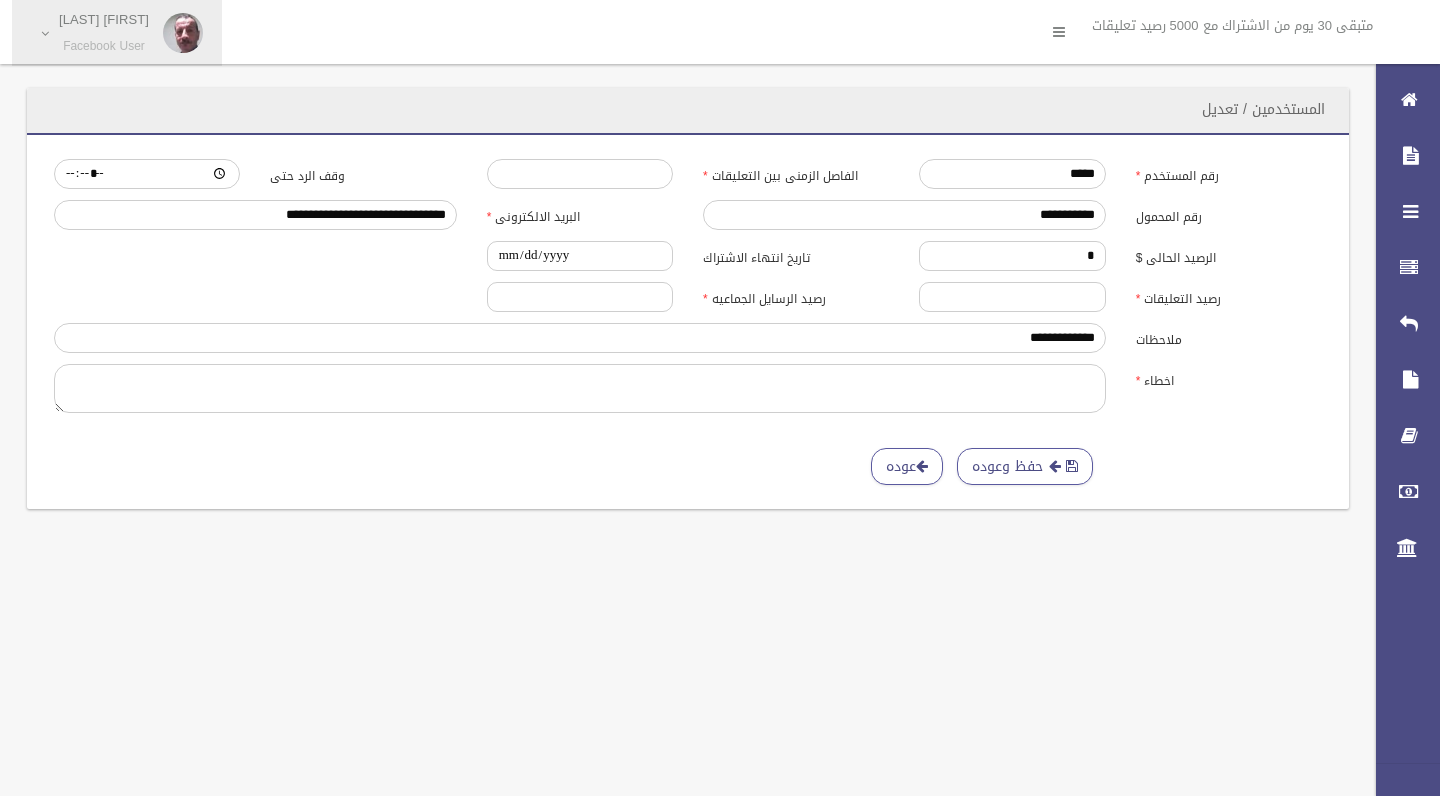 click on "Mohamed Youssef Ezz Eldeen   Facebook User" at bounding box center (104, 33) 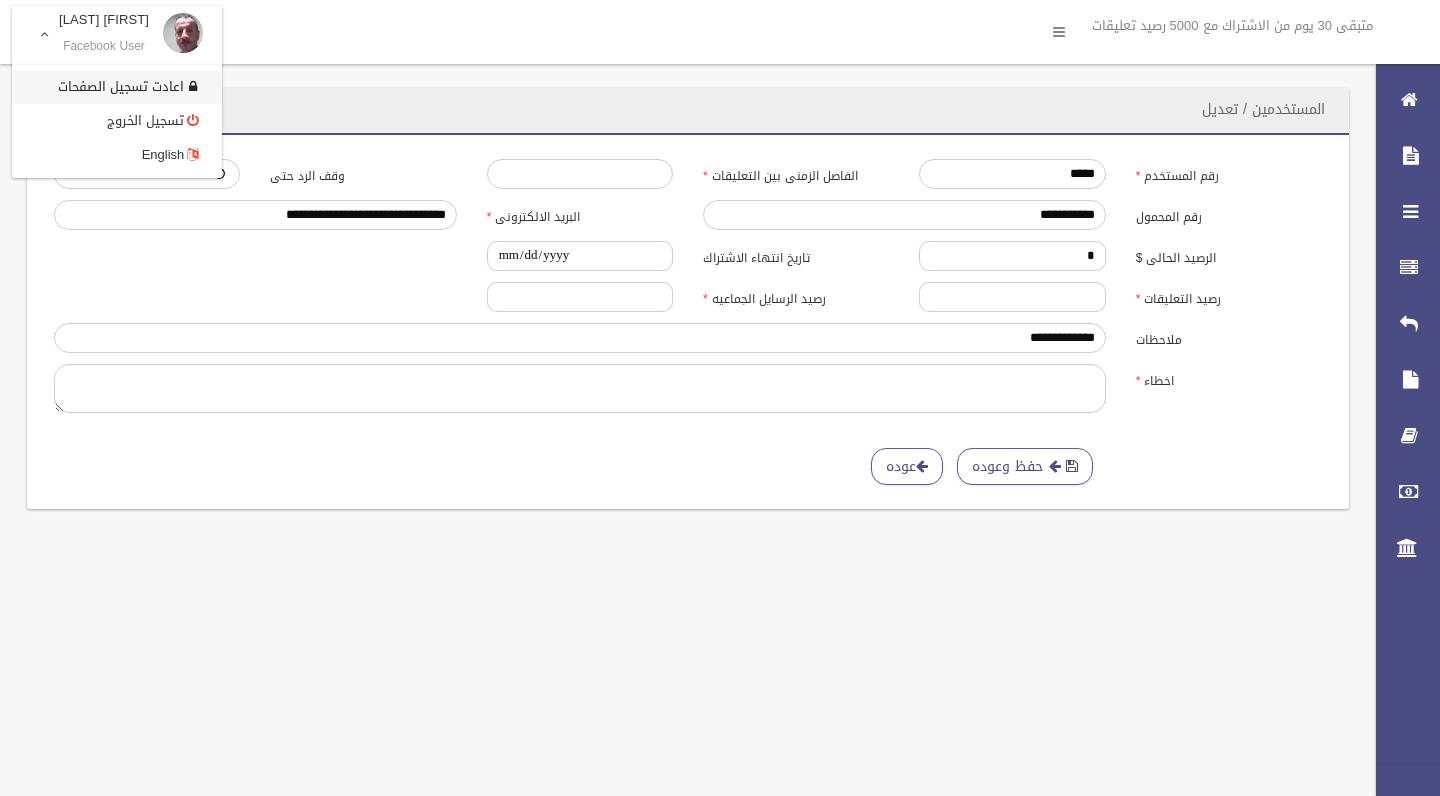 click on "اعادت تسجيل الصفحات" at bounding box center (117, 87) 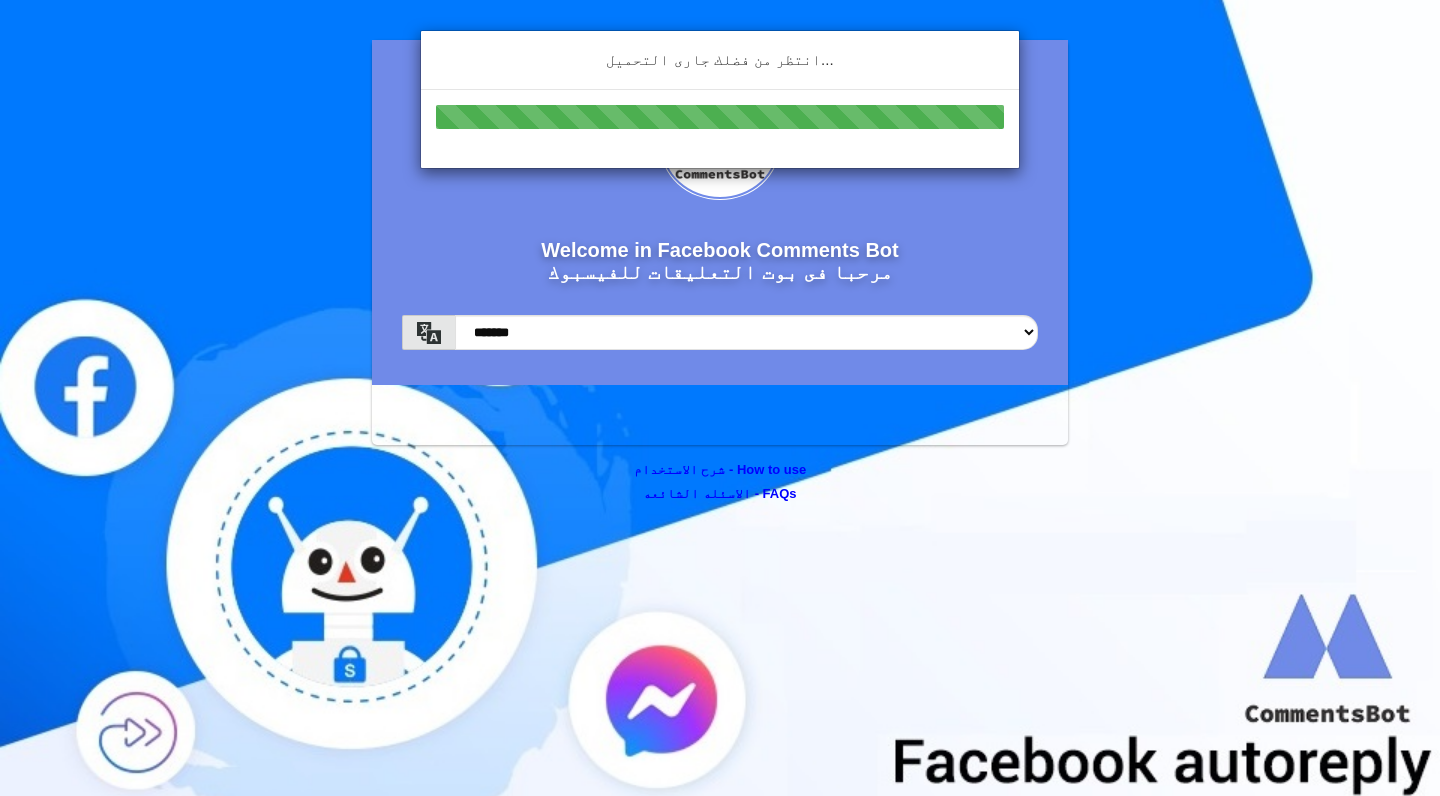 scroll, scrollTop: 0, scrollLeft: 0, axis: both 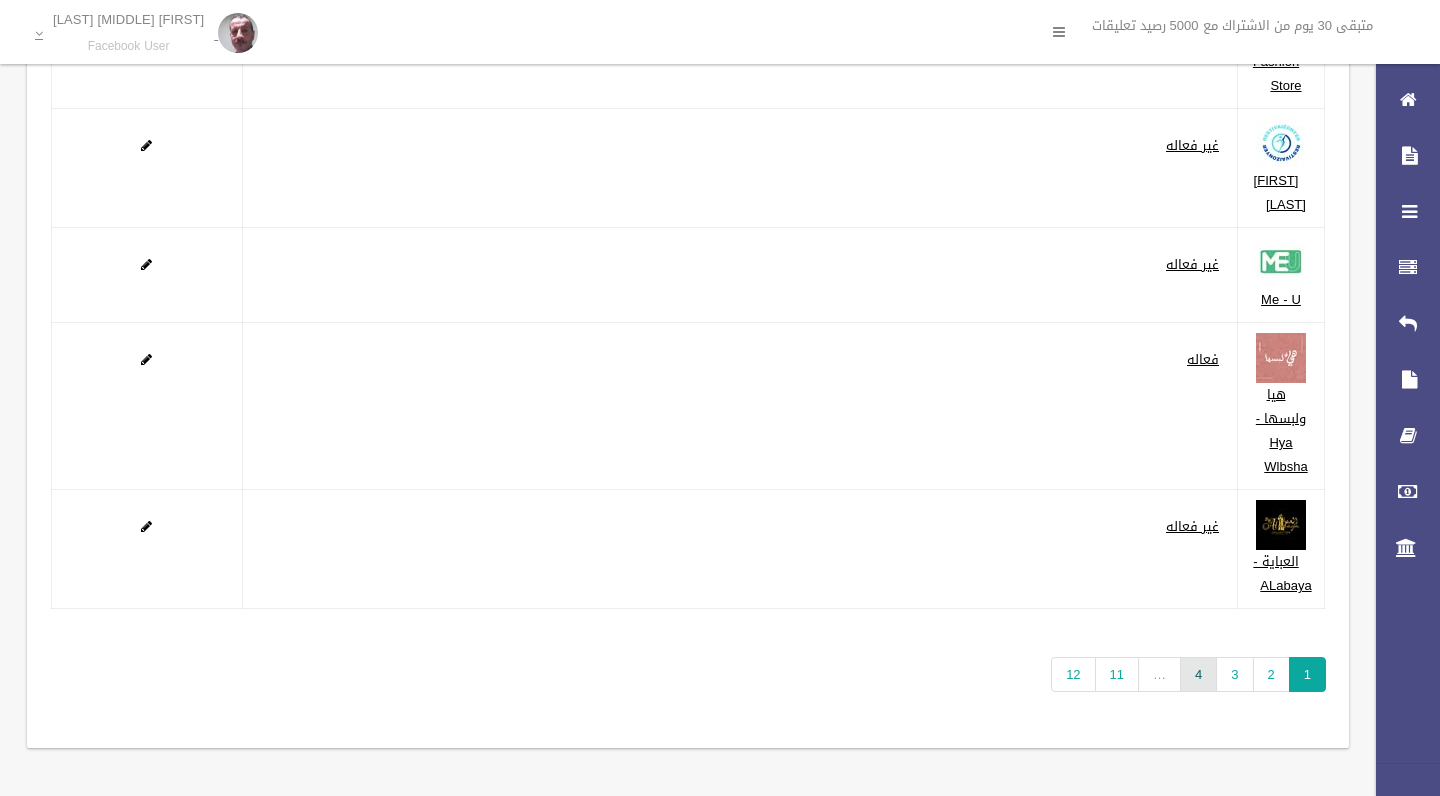 click on "4" at bounding box center [1198, 674] 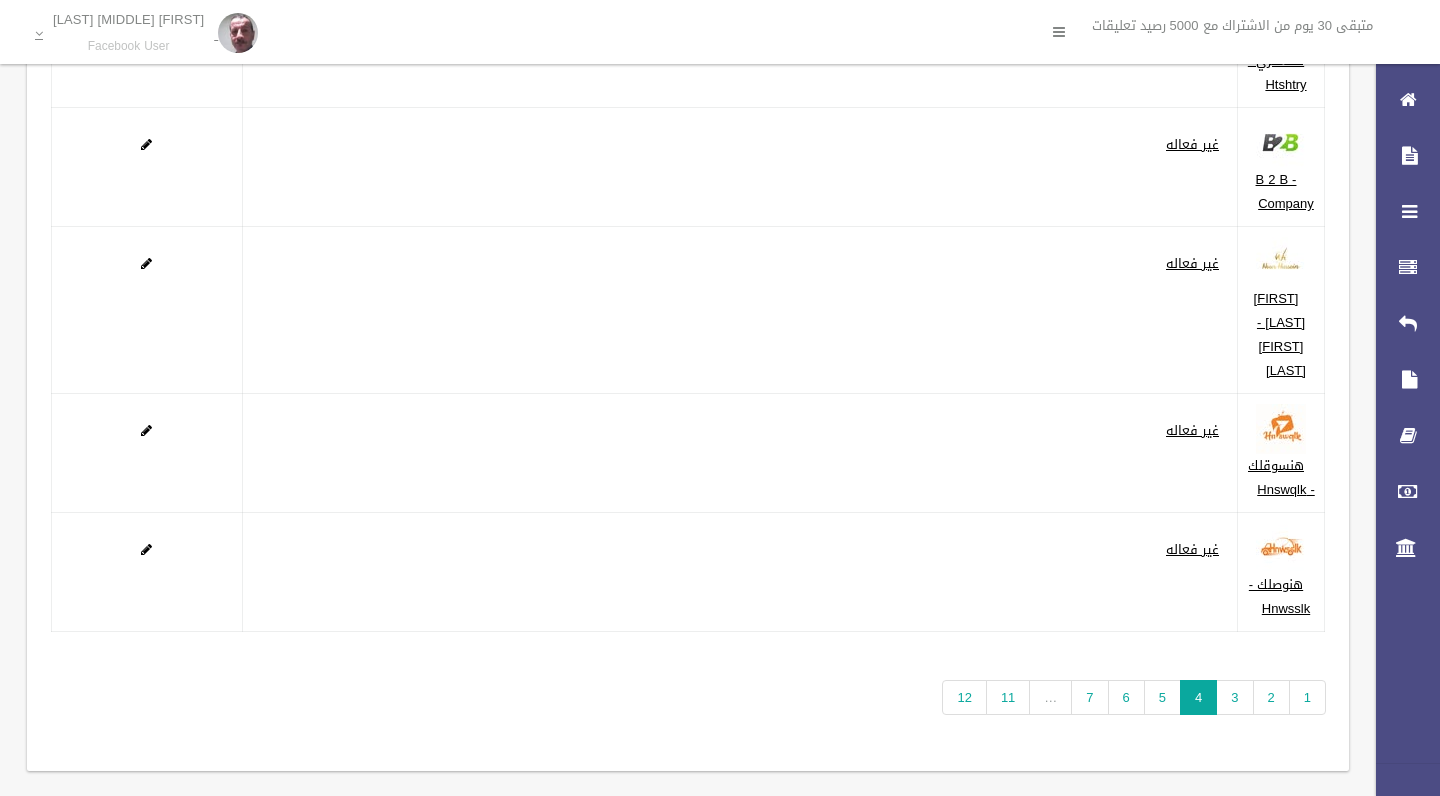 scroll, scrollTop: 257, scrollLeft: 0, axis: vertical 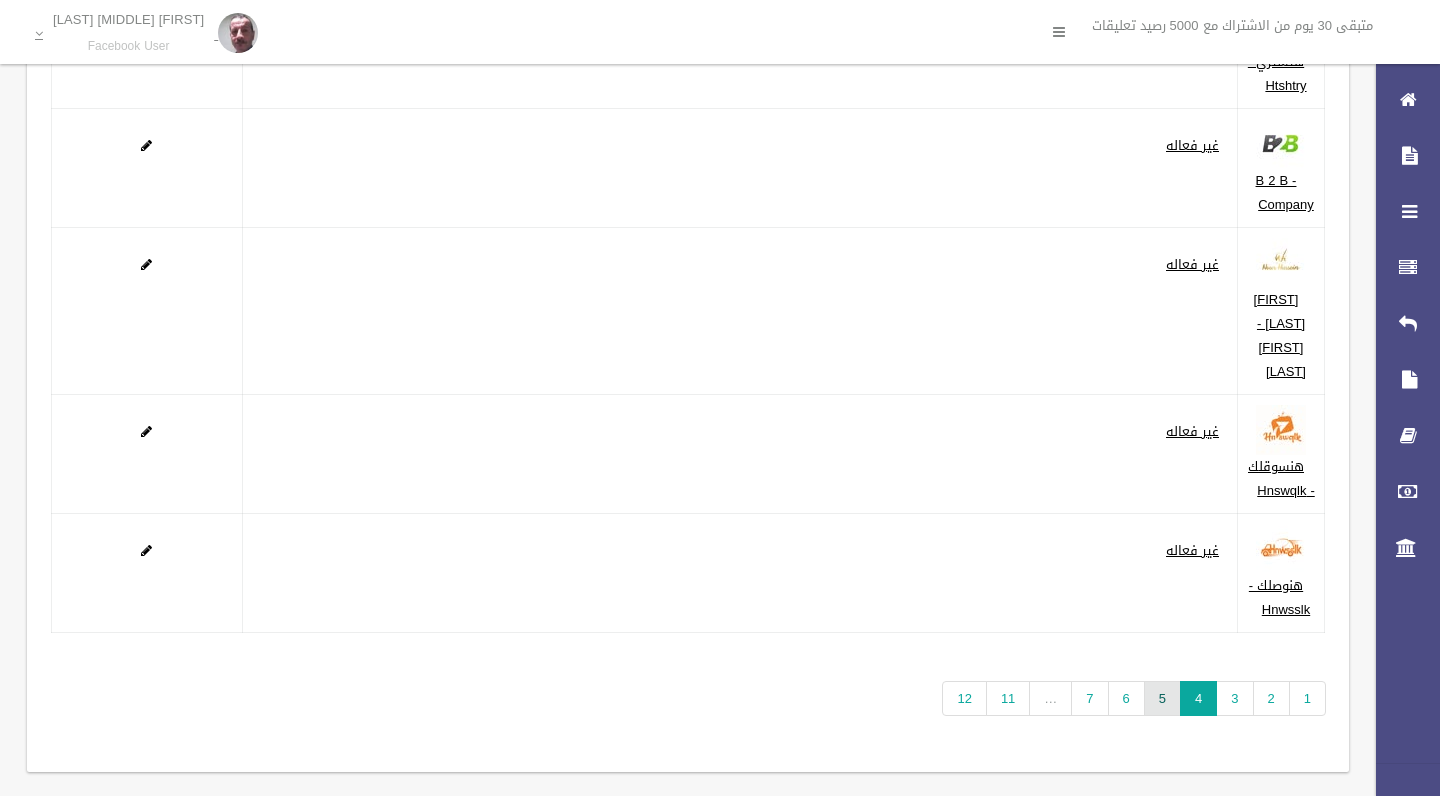 click on "5" at bounding box center (1162, 698) 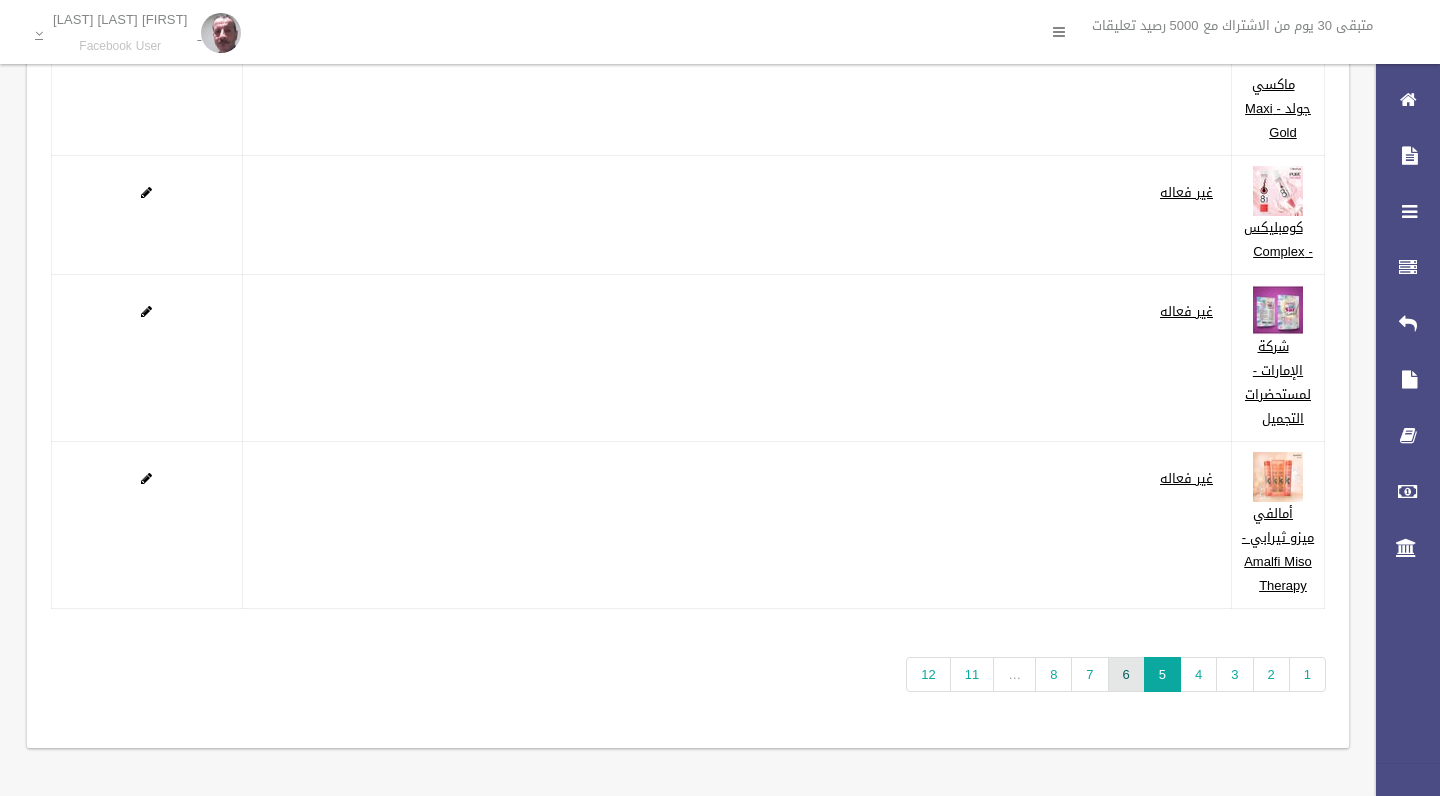 scroll, scrollTop: 377, scrollLeft: 0, axis: vertical 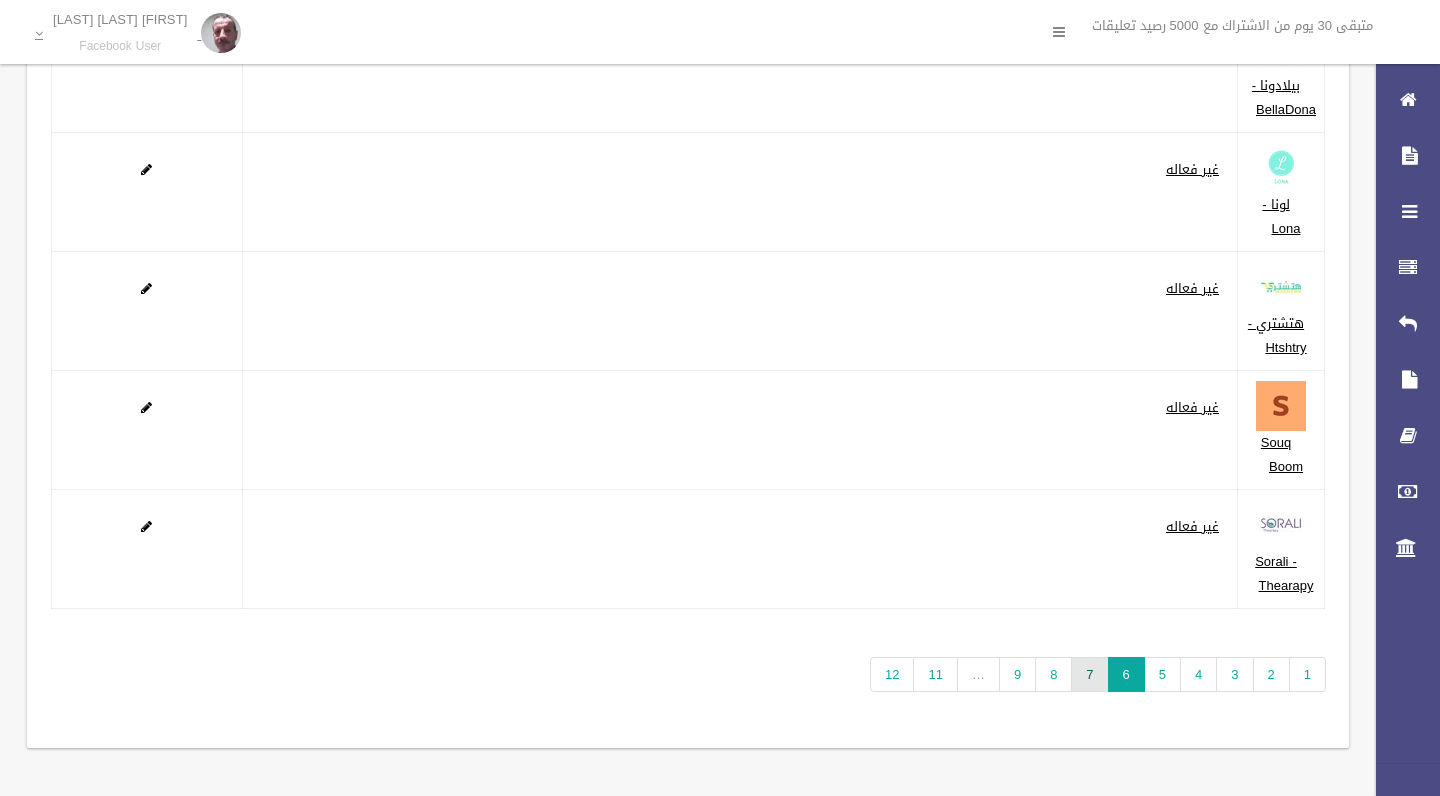 click on "7" at bounding box center (1089, 674) 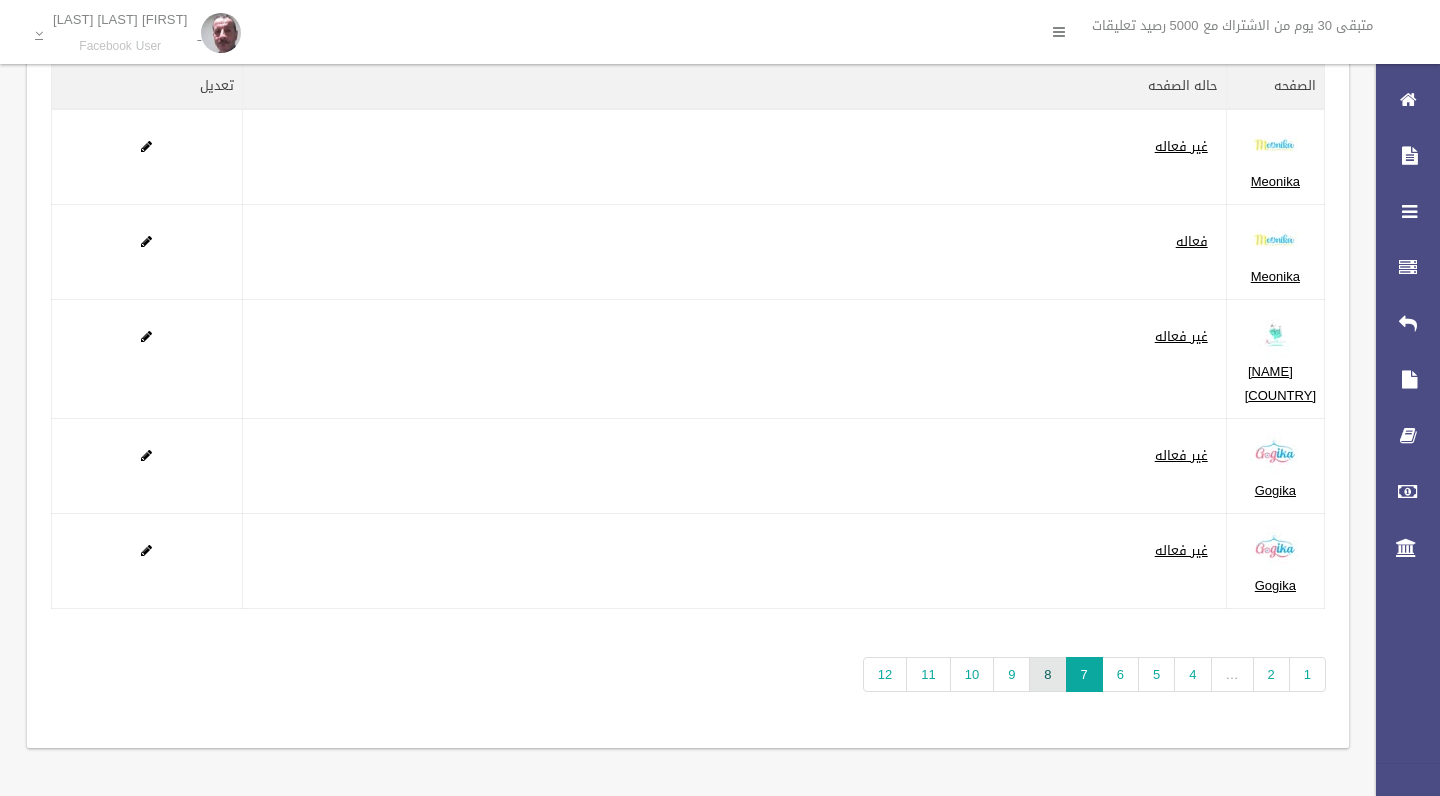 scroll, scrollTop: 137, scrollLeft: 0, axis: vertical 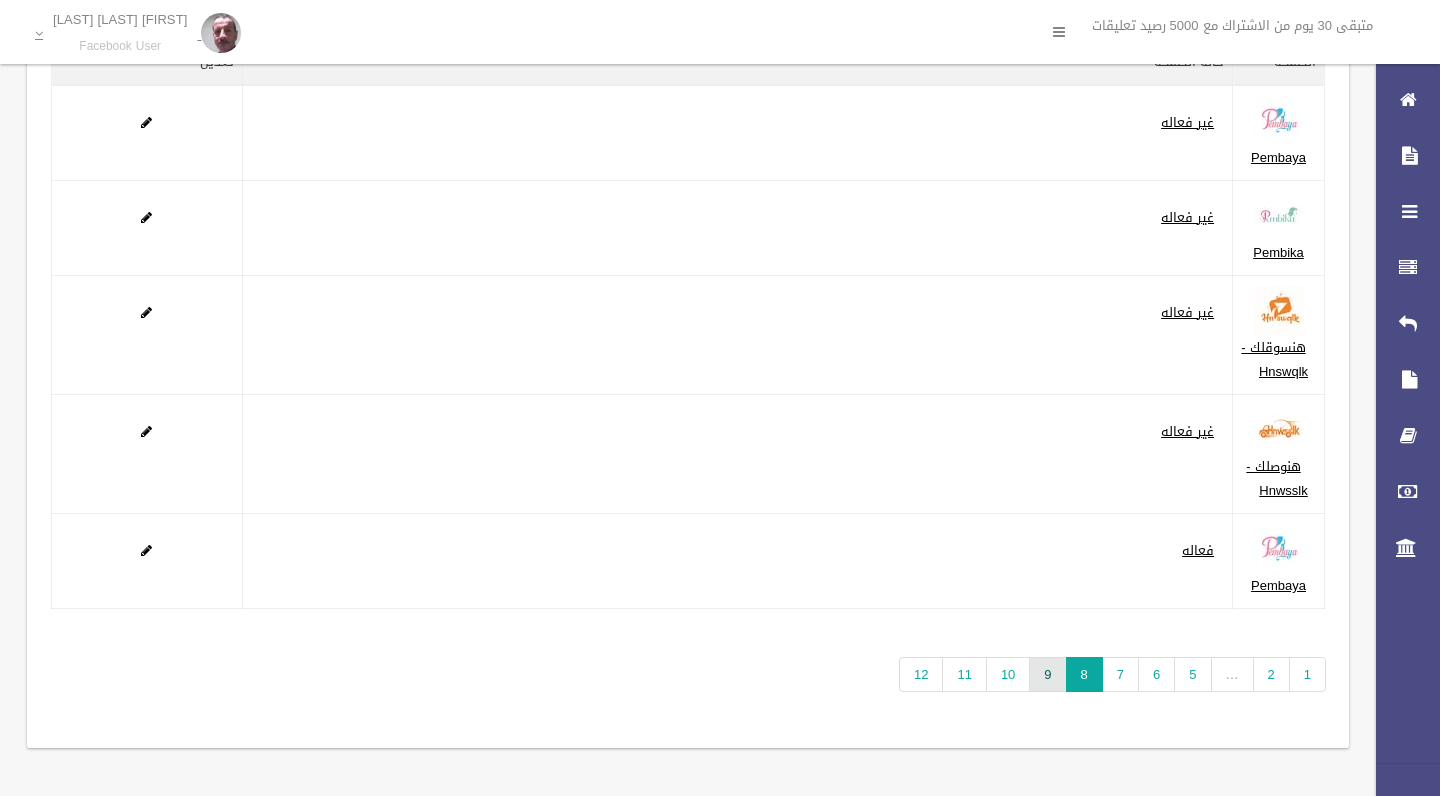 click on "9" at bounding box center [1047, 674] 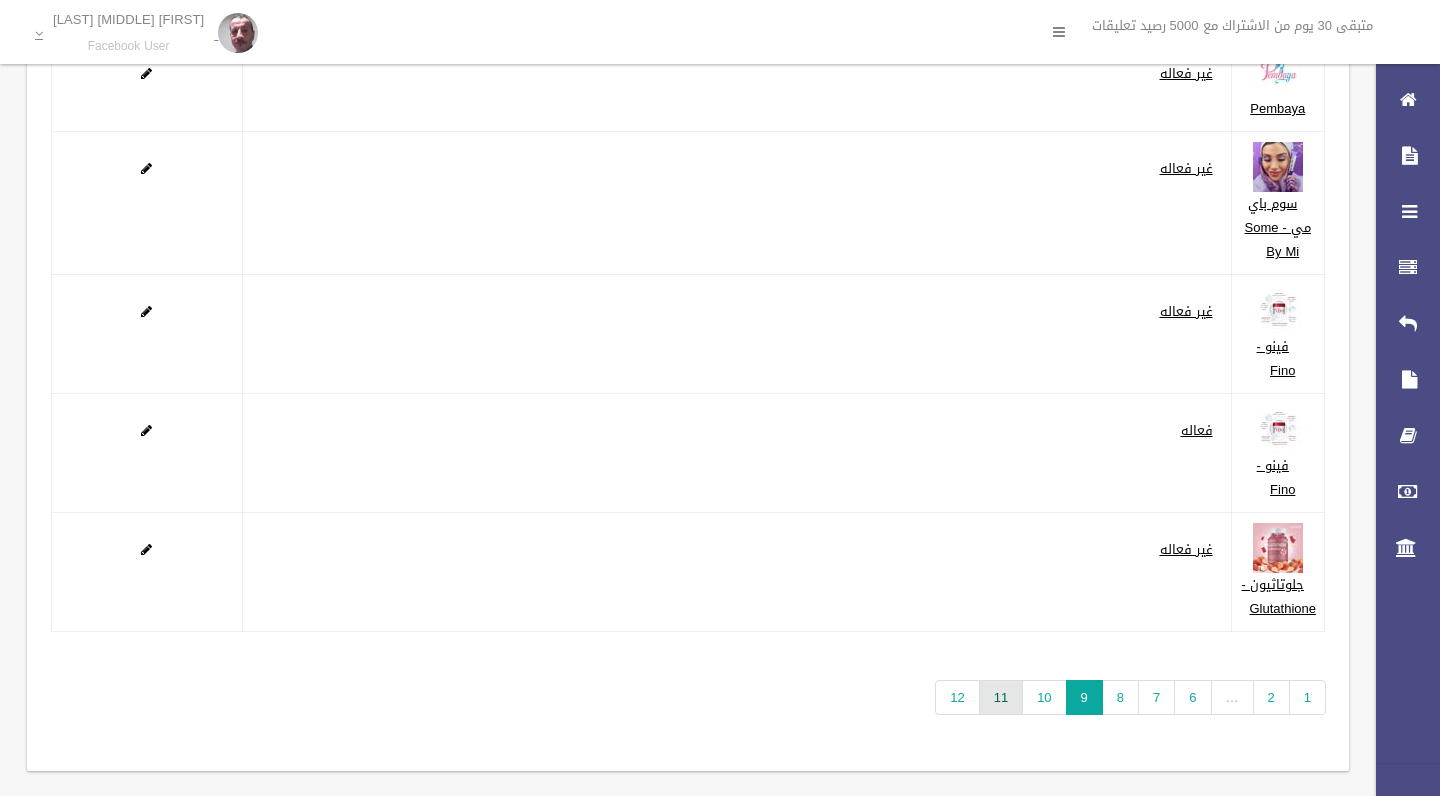 scroll, scrollTop: 209, scrollLeft: 0, axis: vertical 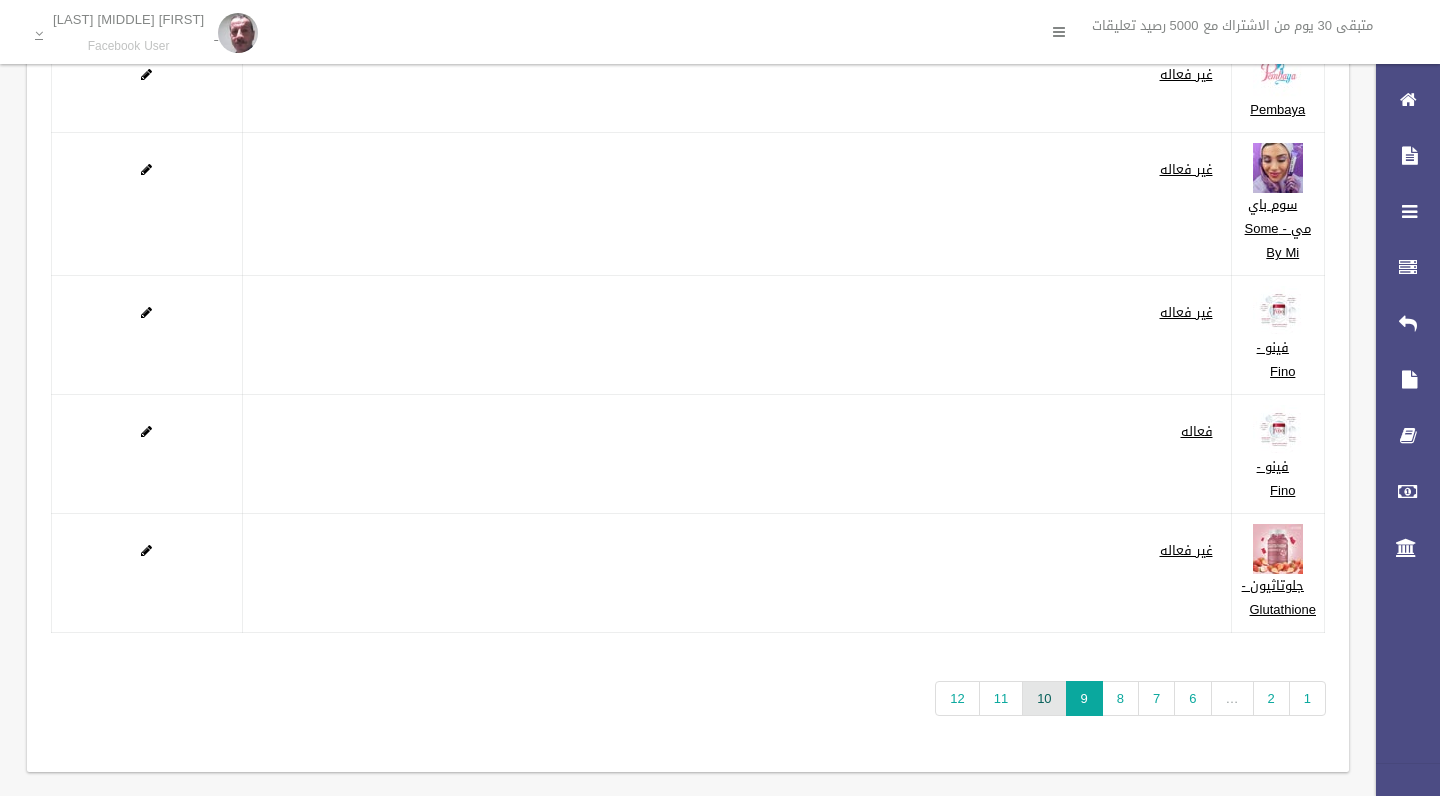 click on "10" at bounding box center (1044, 698) 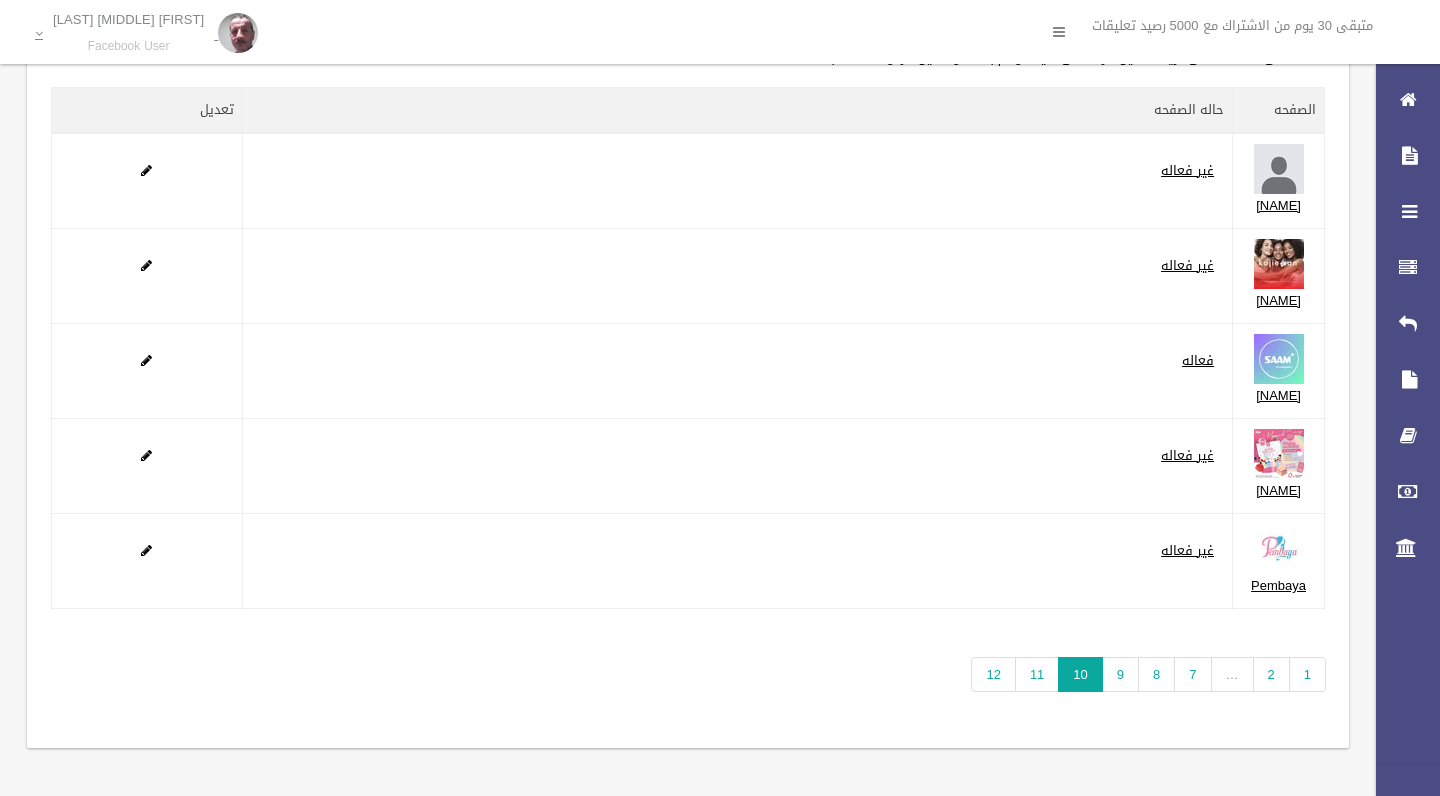 scroll, scrollTop: 305, scrollLeft: 0, axis: vertical 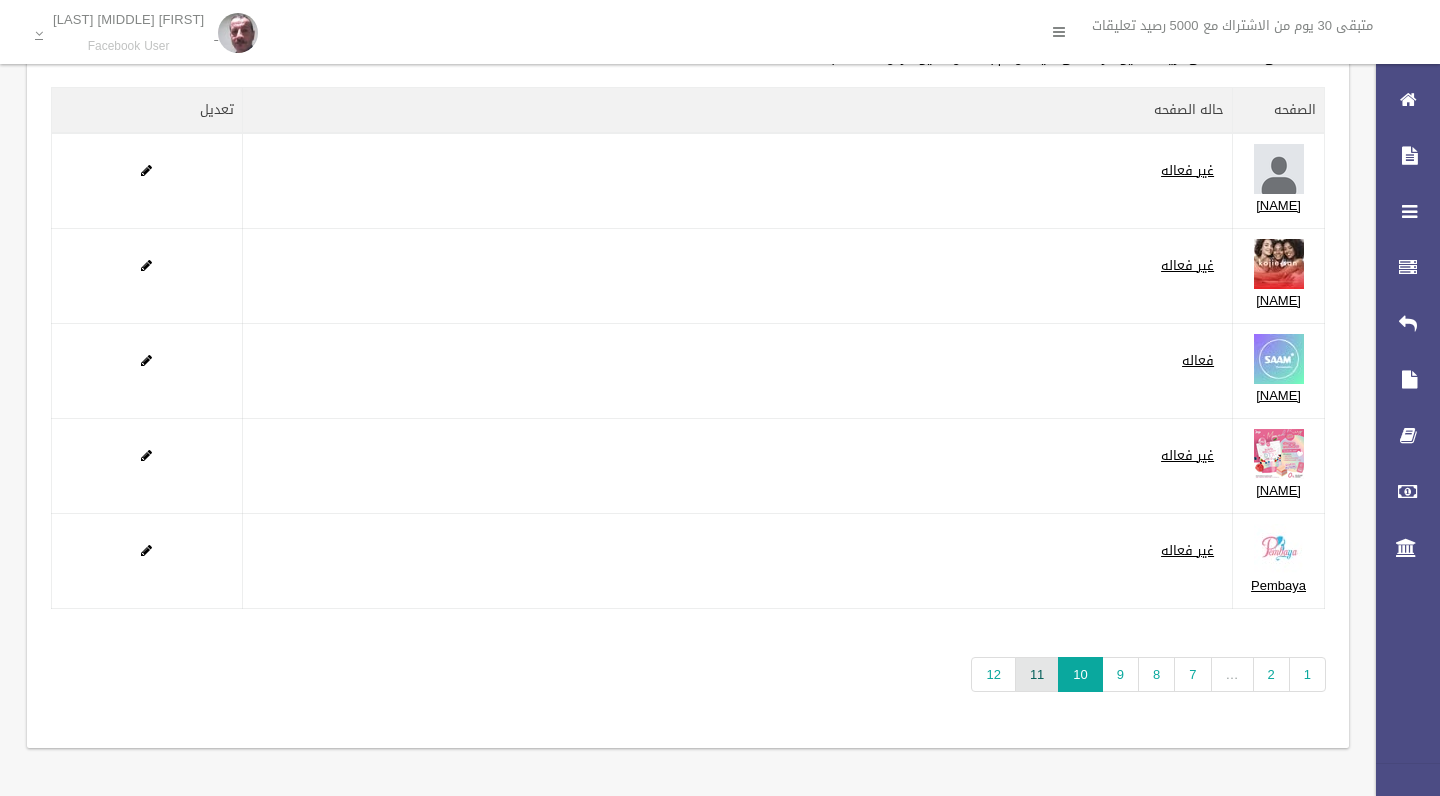 click on "11" at bounding box center [1037, 674] 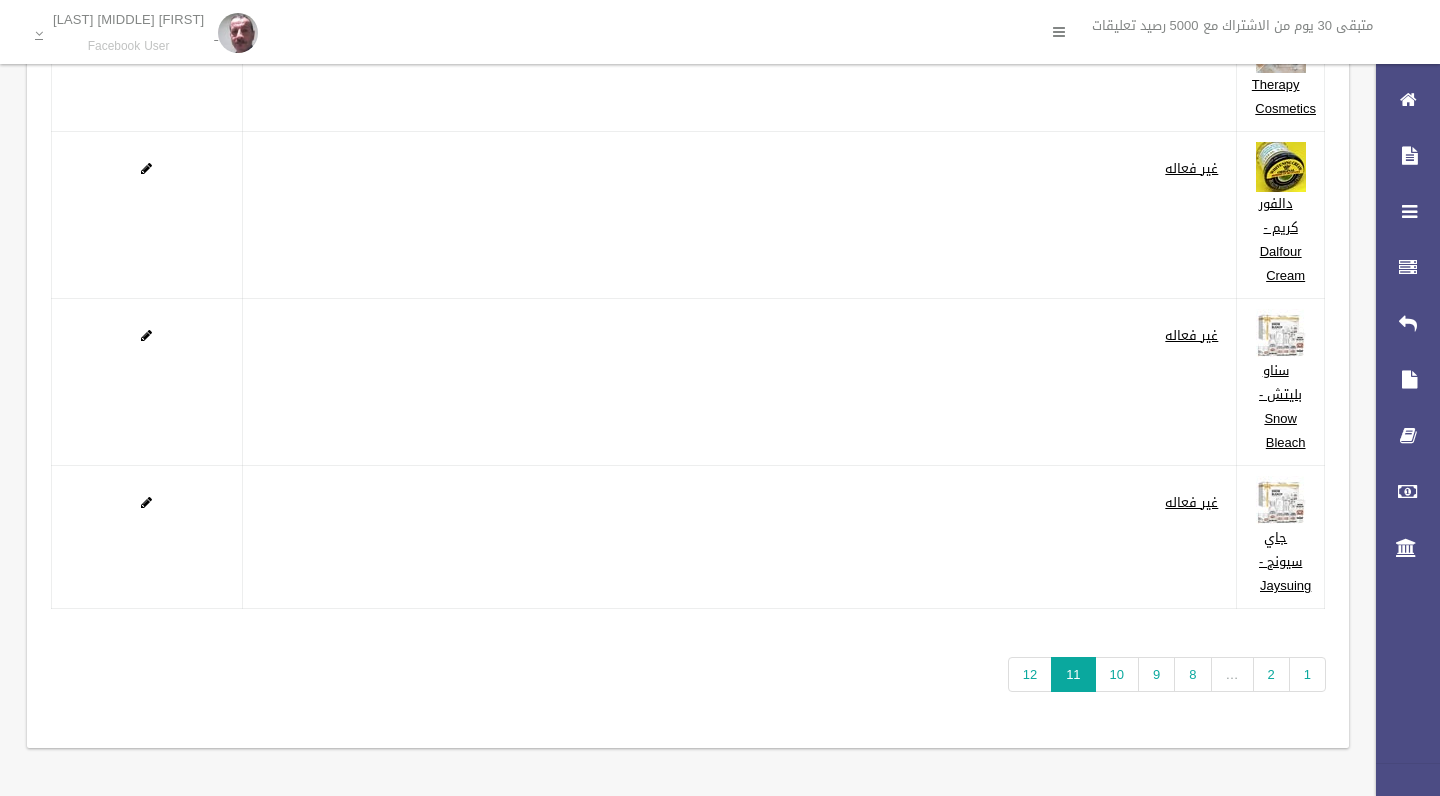 scroll, scrollTop: 353, scrollLeft: 0, axis: vertical 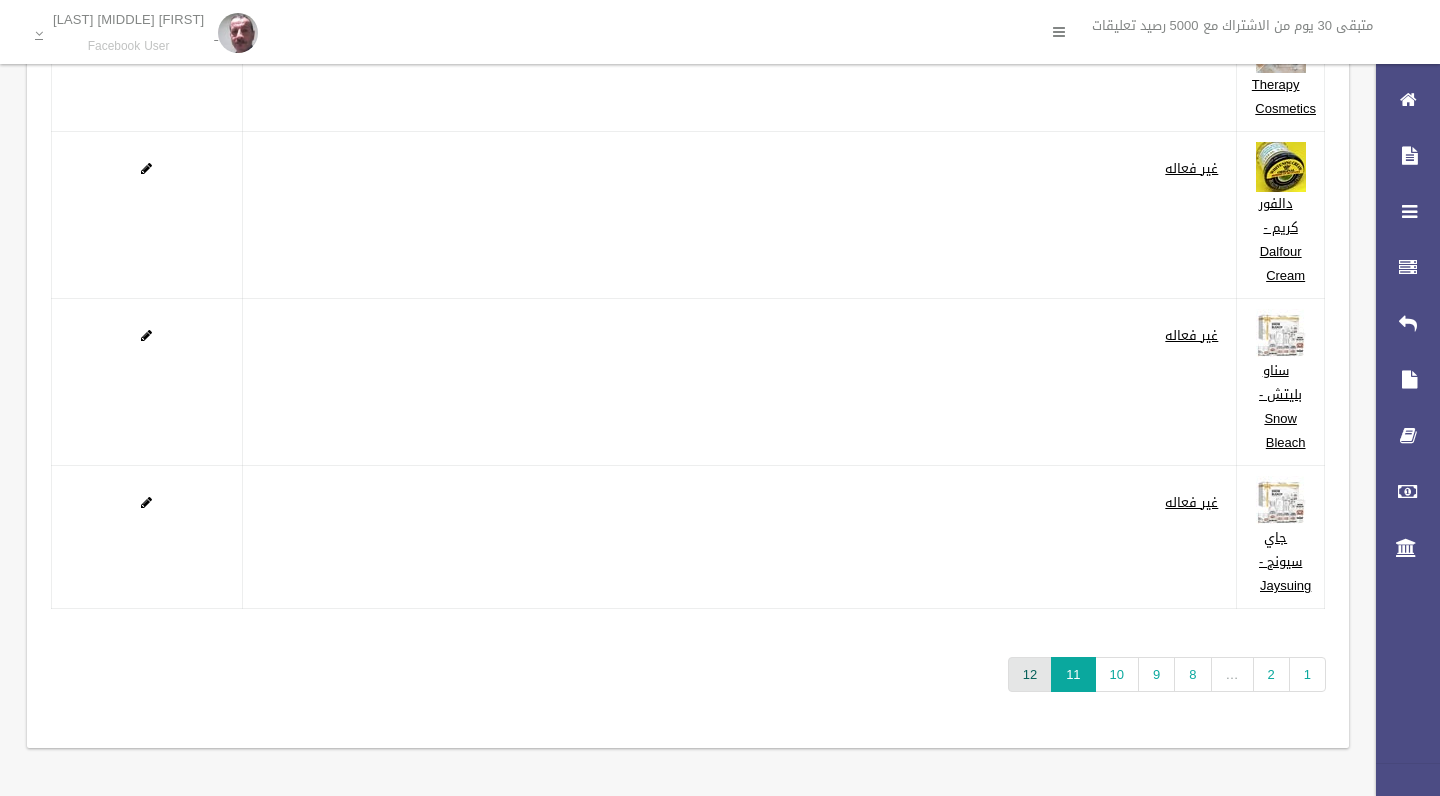 click on "12" at bounding box center [1030, 674] 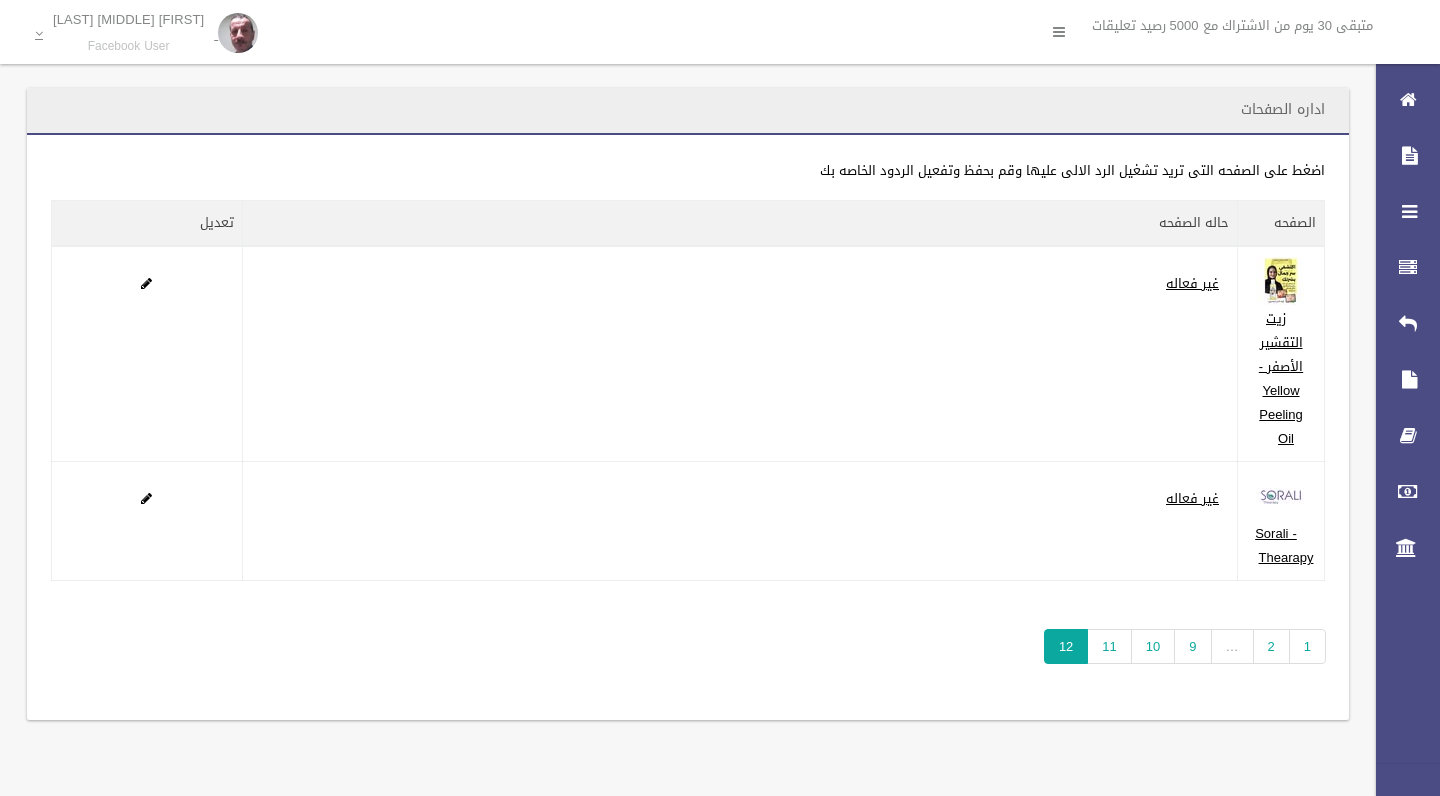scroll, scrollTop: 0, scrollLeft: 0, axis: both 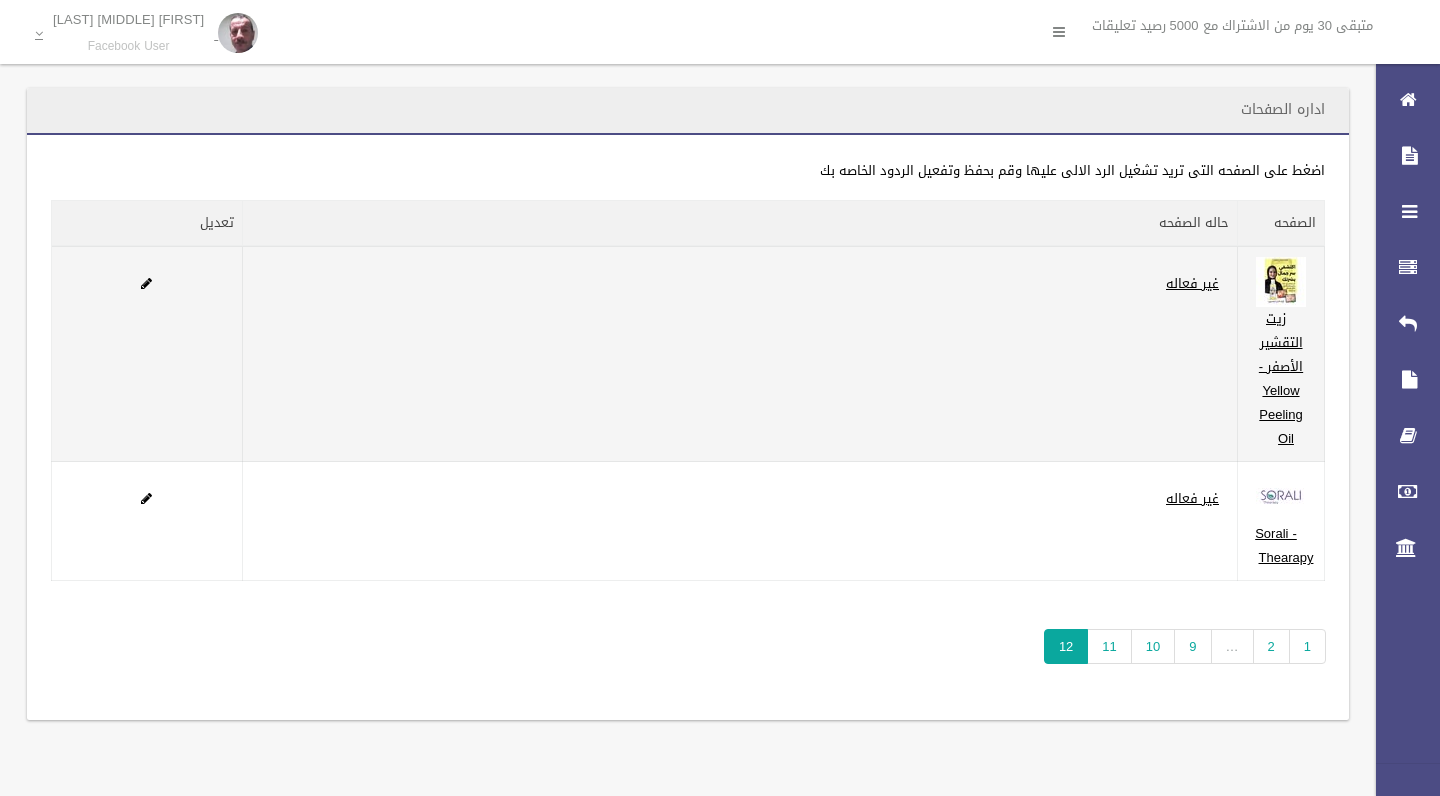 click at bounding box center [146, 283] 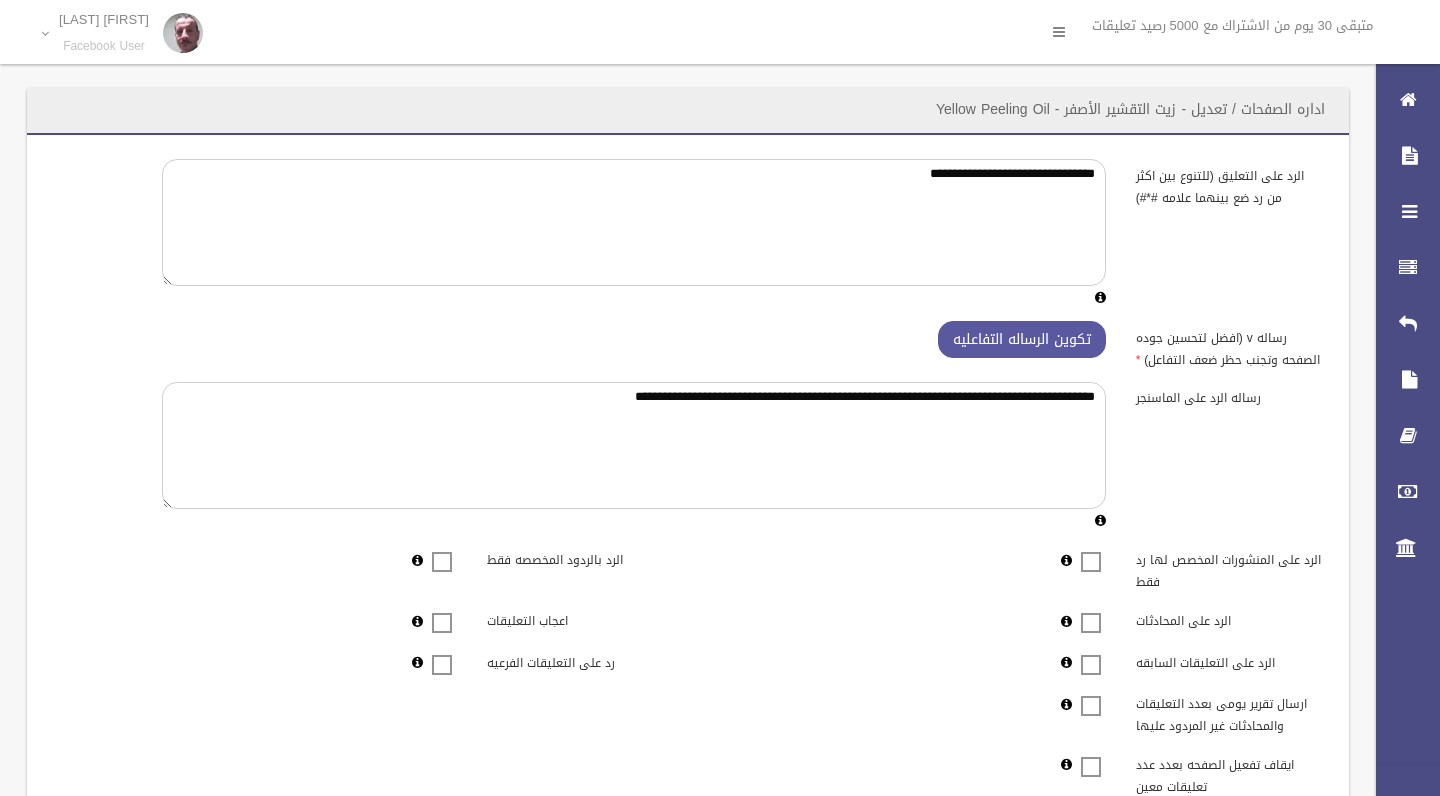 scroll, scrollTop: 0, scrollLeft: 0, axis: both 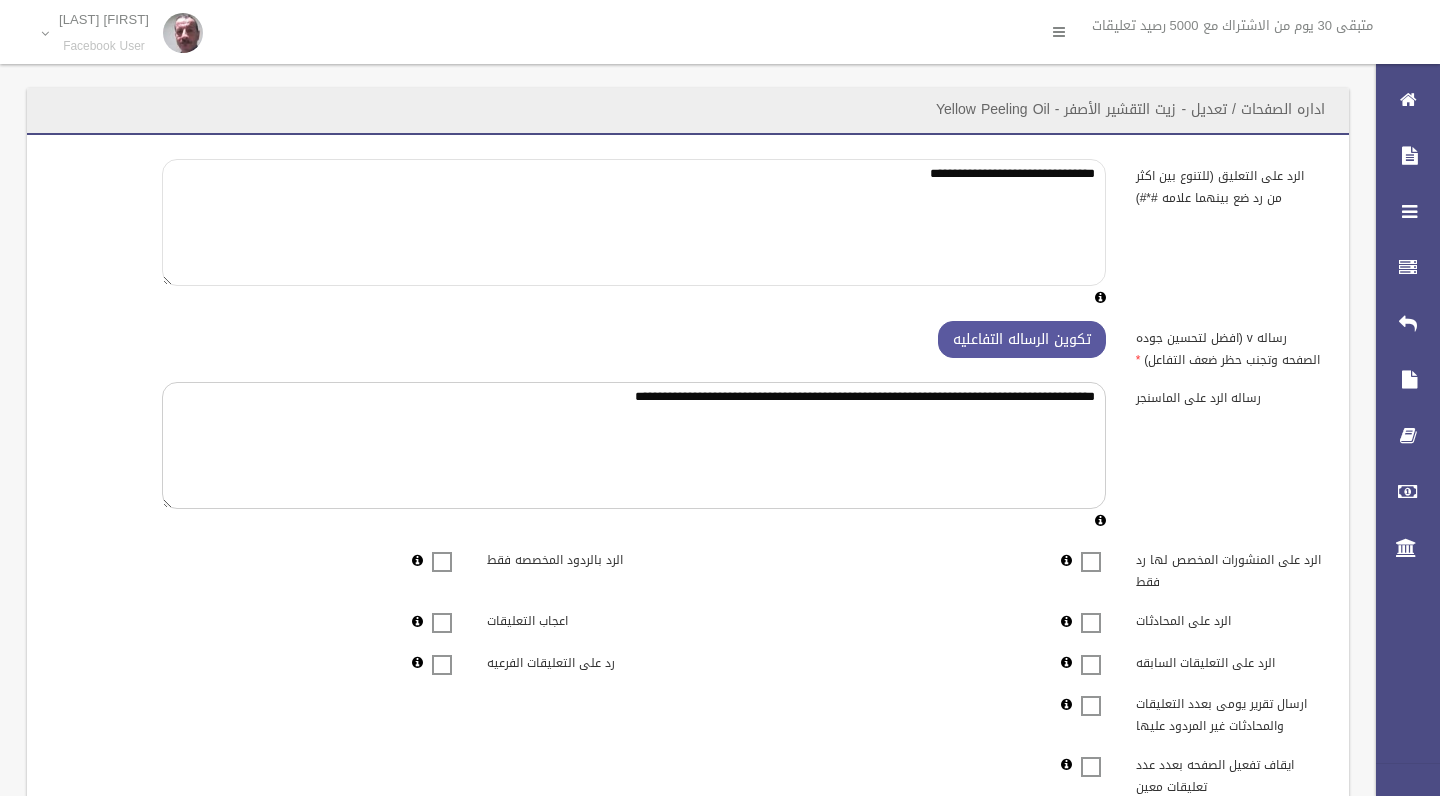 click on "**********" at bounding box center (634, 222) 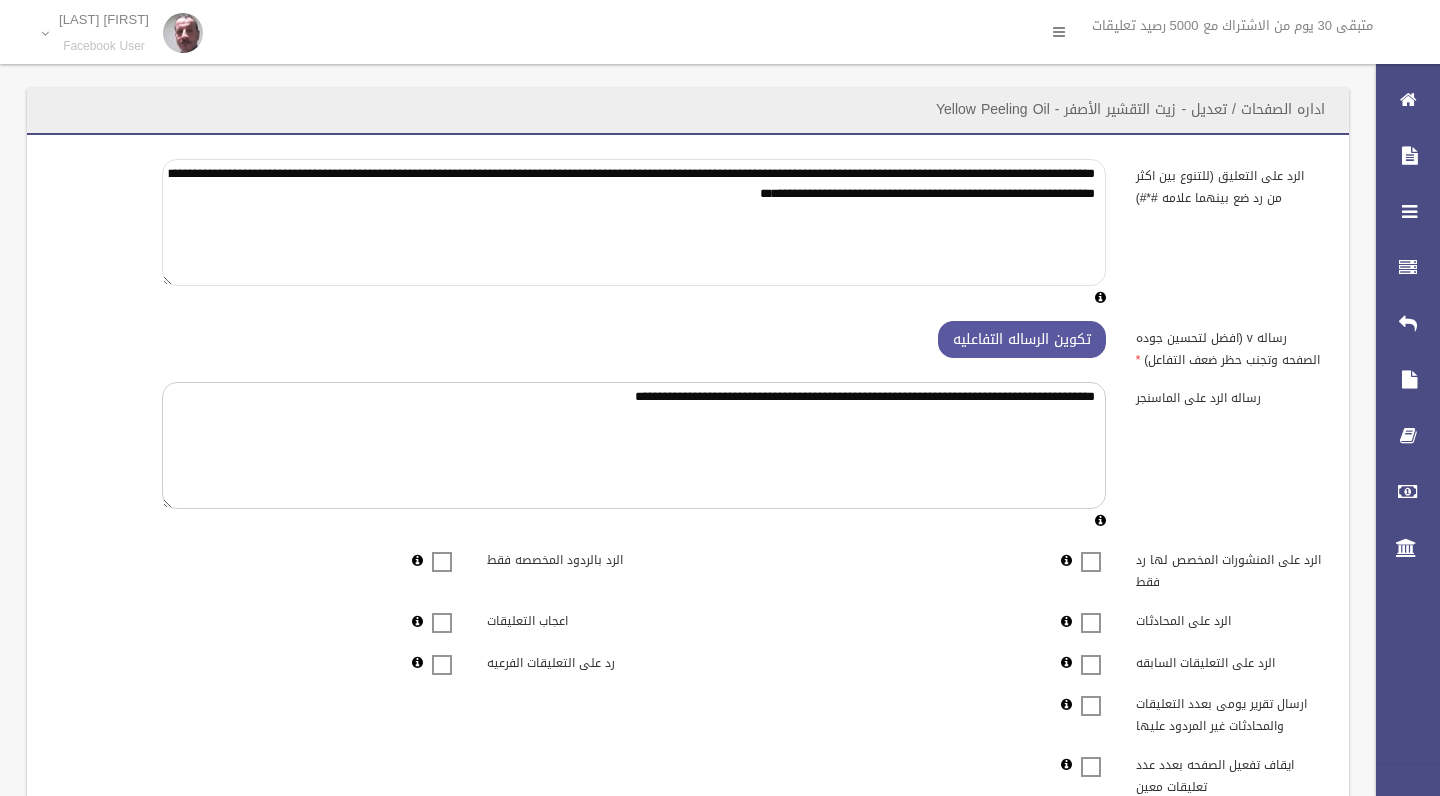 type on "**********" 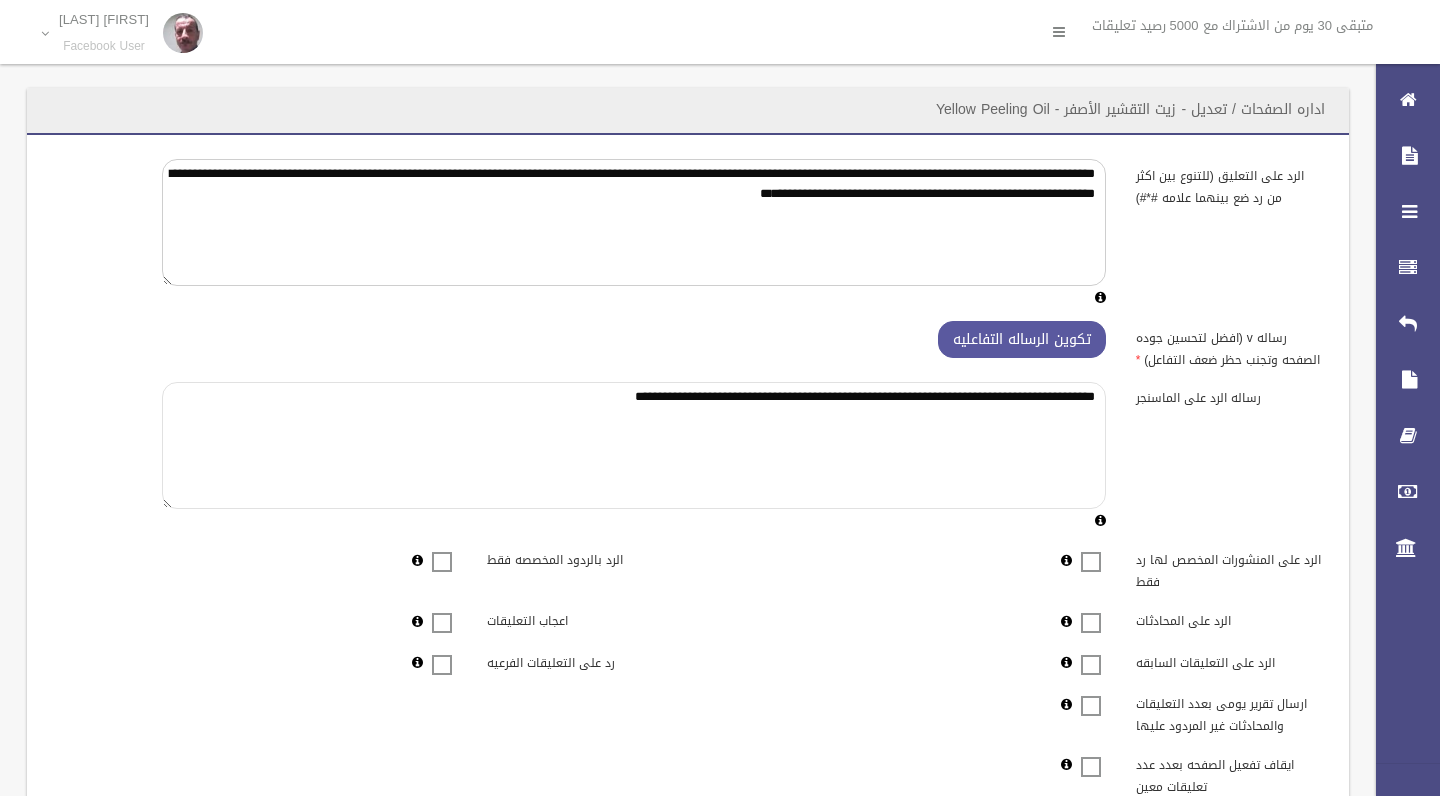 click on "**********" at bounding box center (634, 445) 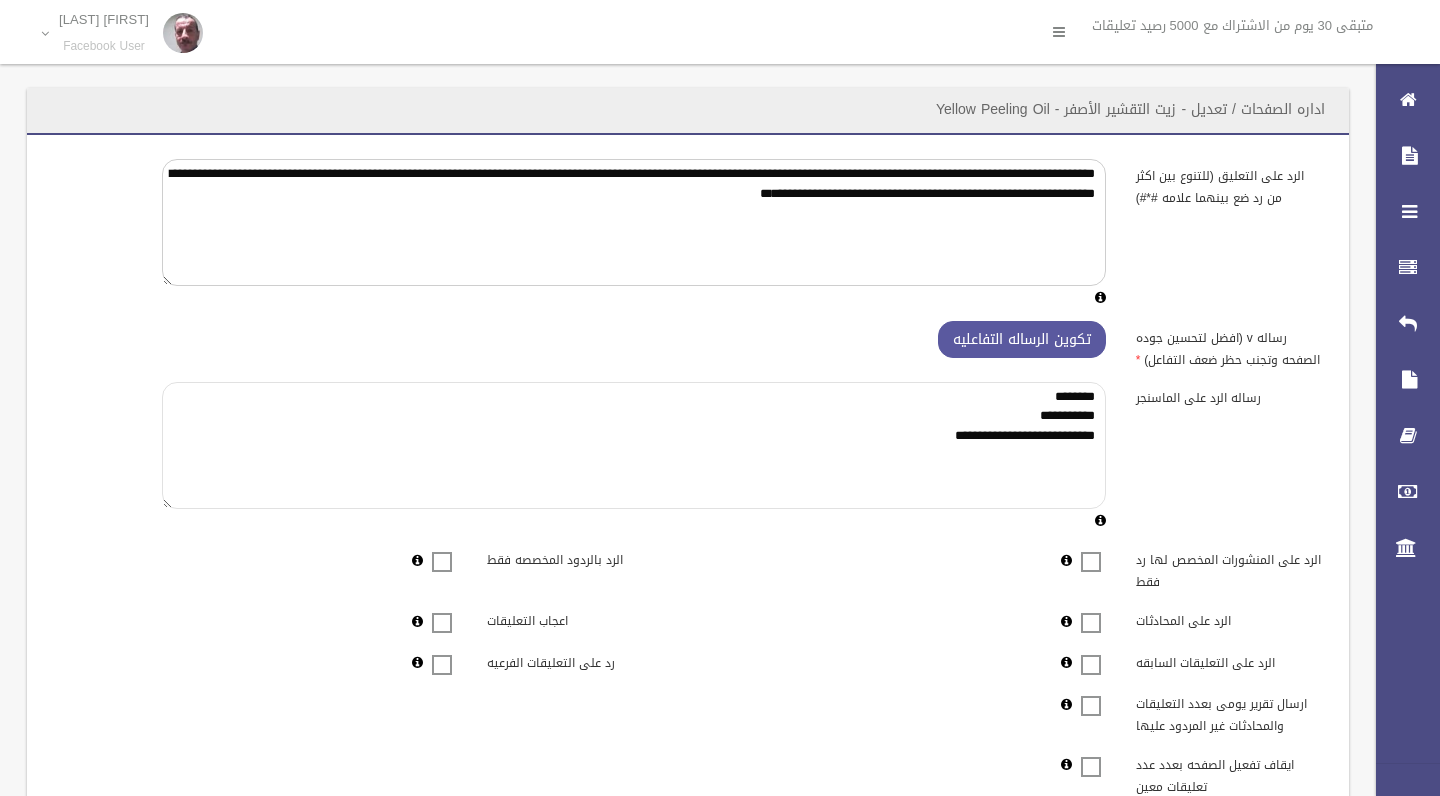type on "**********" 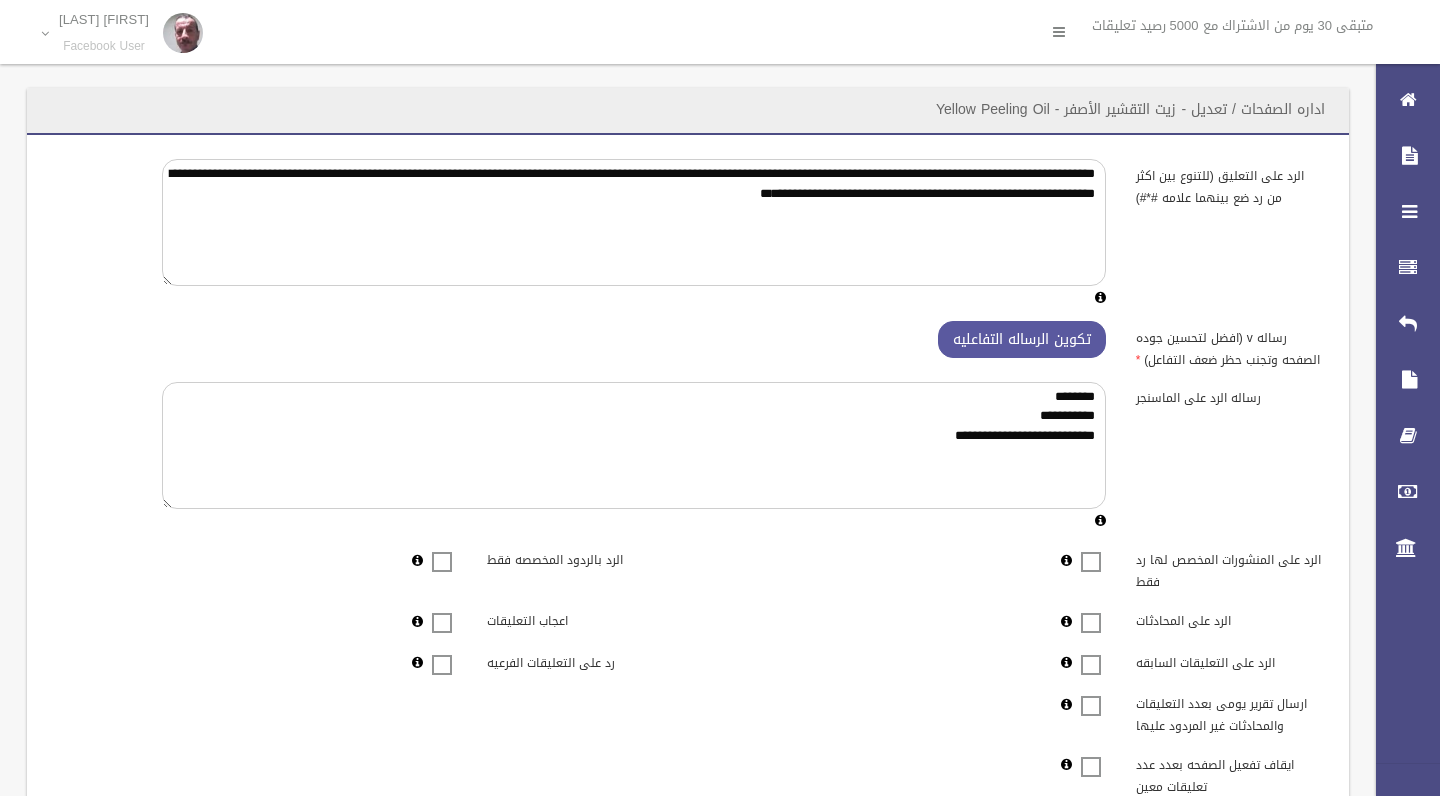 click at bounding box center [442, 652] 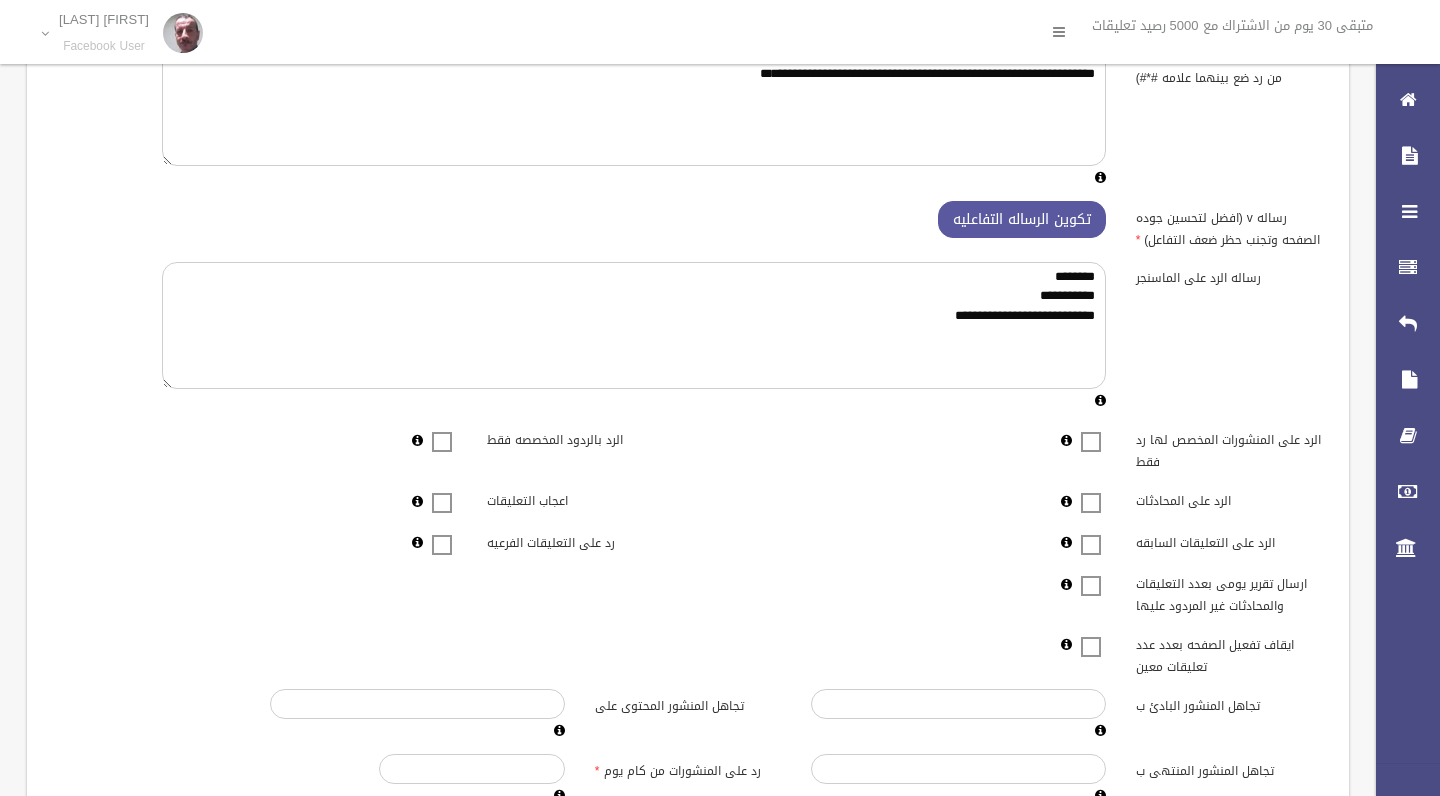 scroll, scrollTop: 131, scrollLeft: 0, axis: vertical 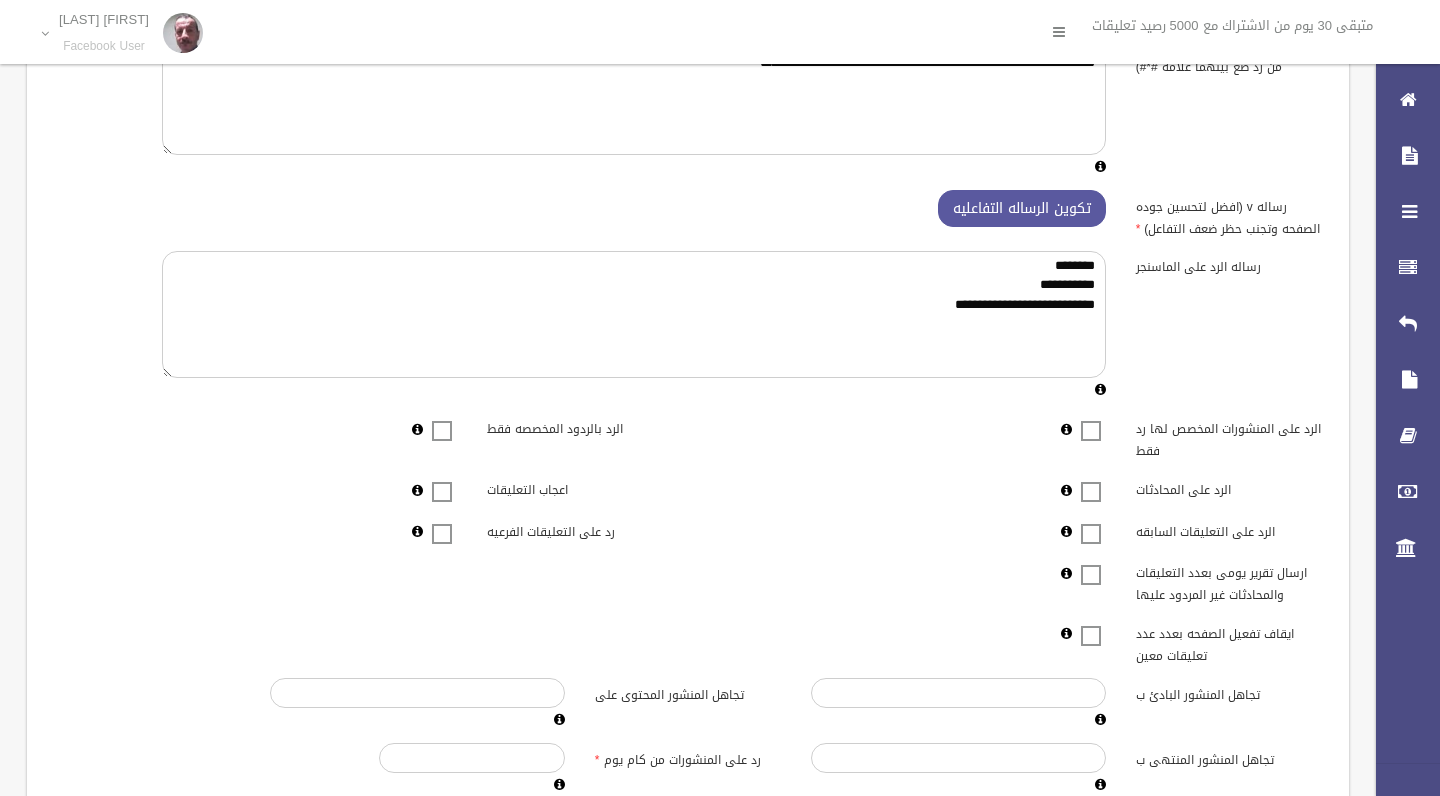 click at bounding box center (1091, 479) 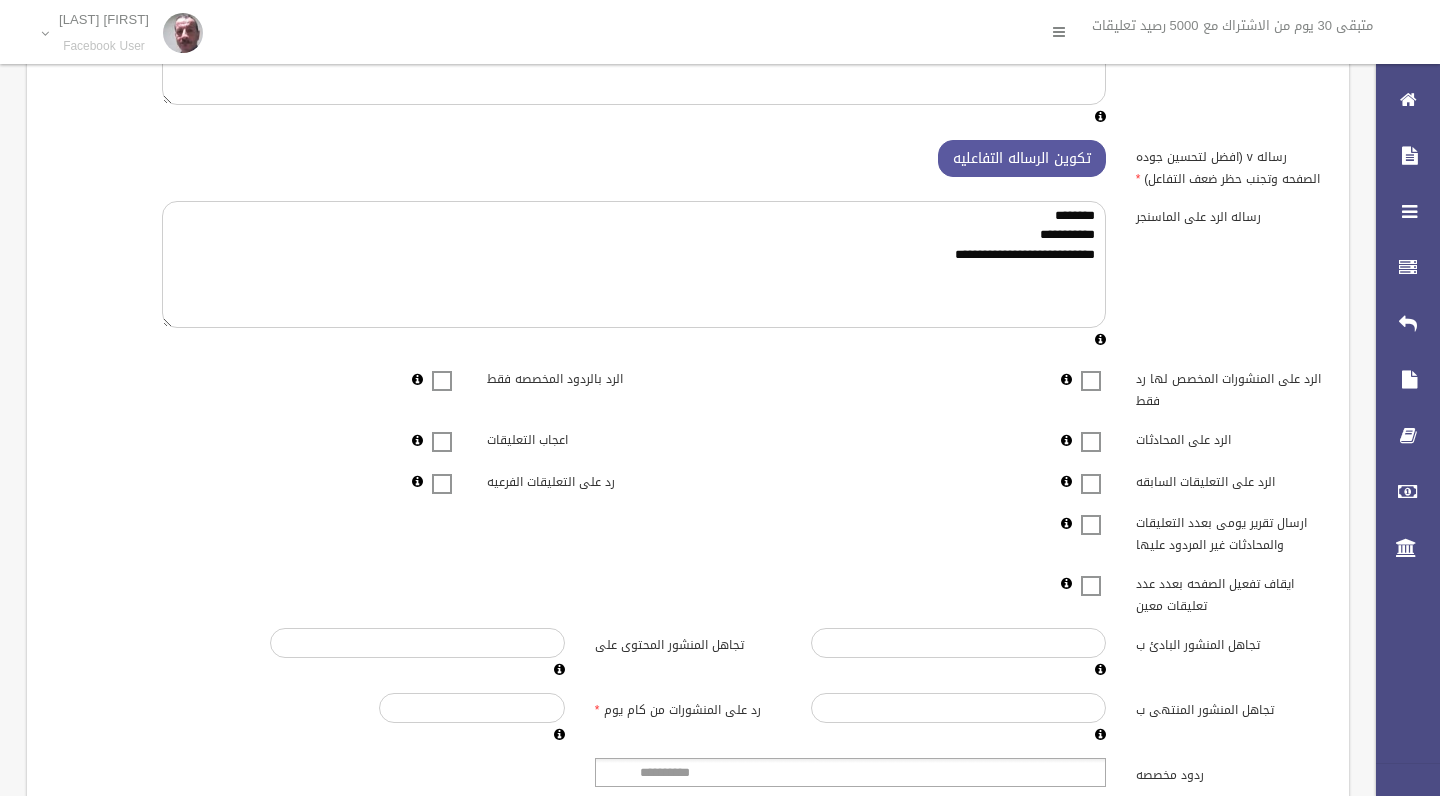 scroll, scrollTop: 222, scrollLeft: 0, axis: vertical 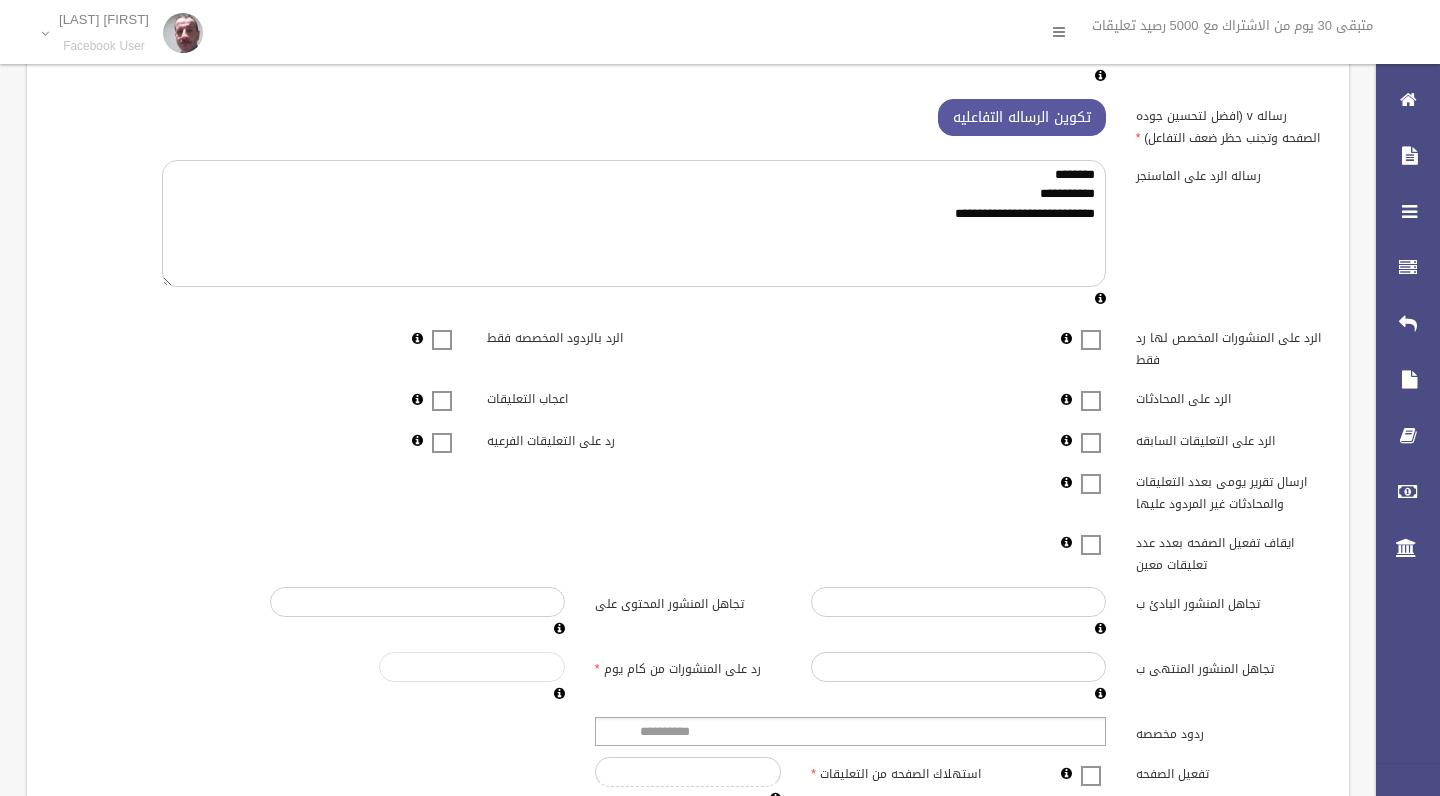 click on "*****" at bounding box center [472, 667] 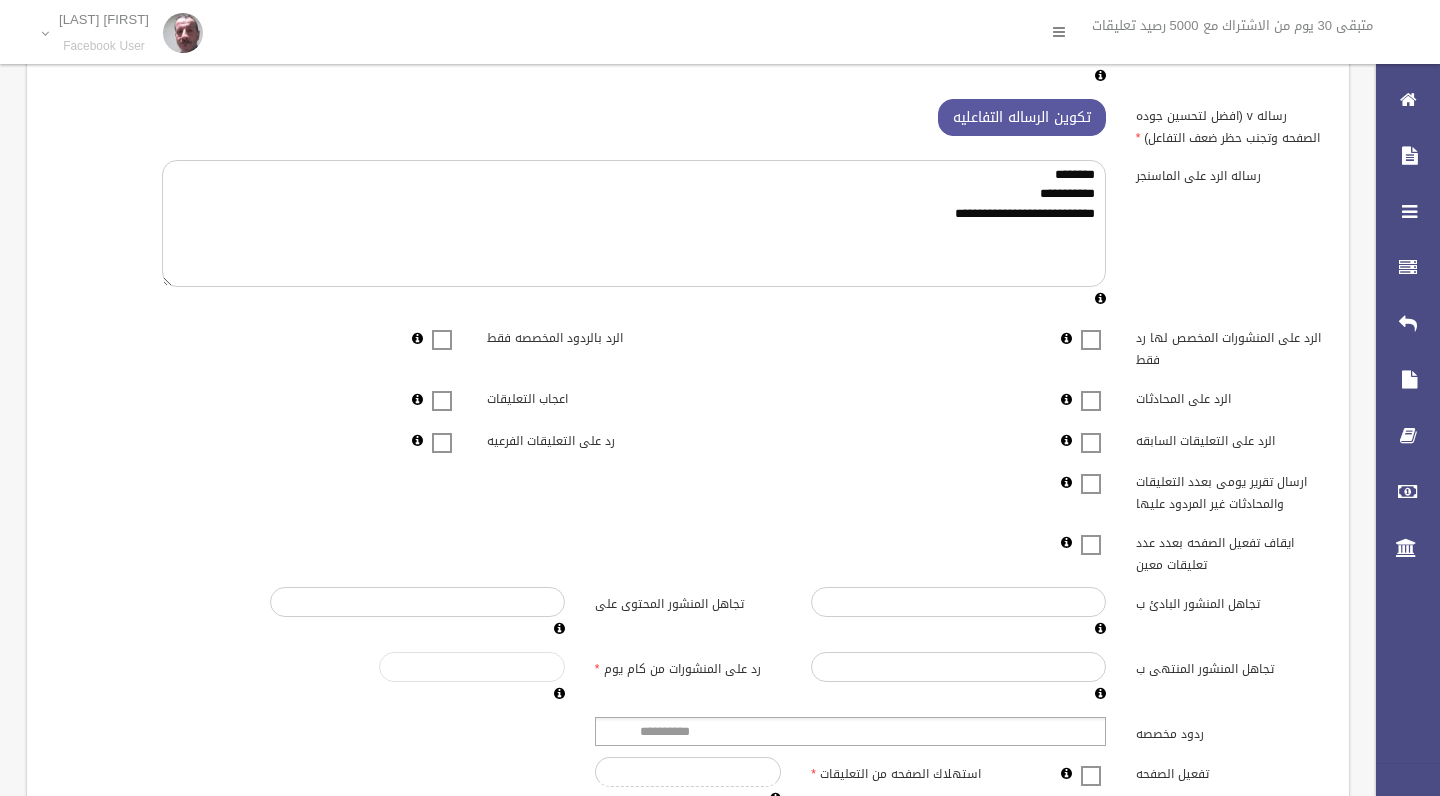 type 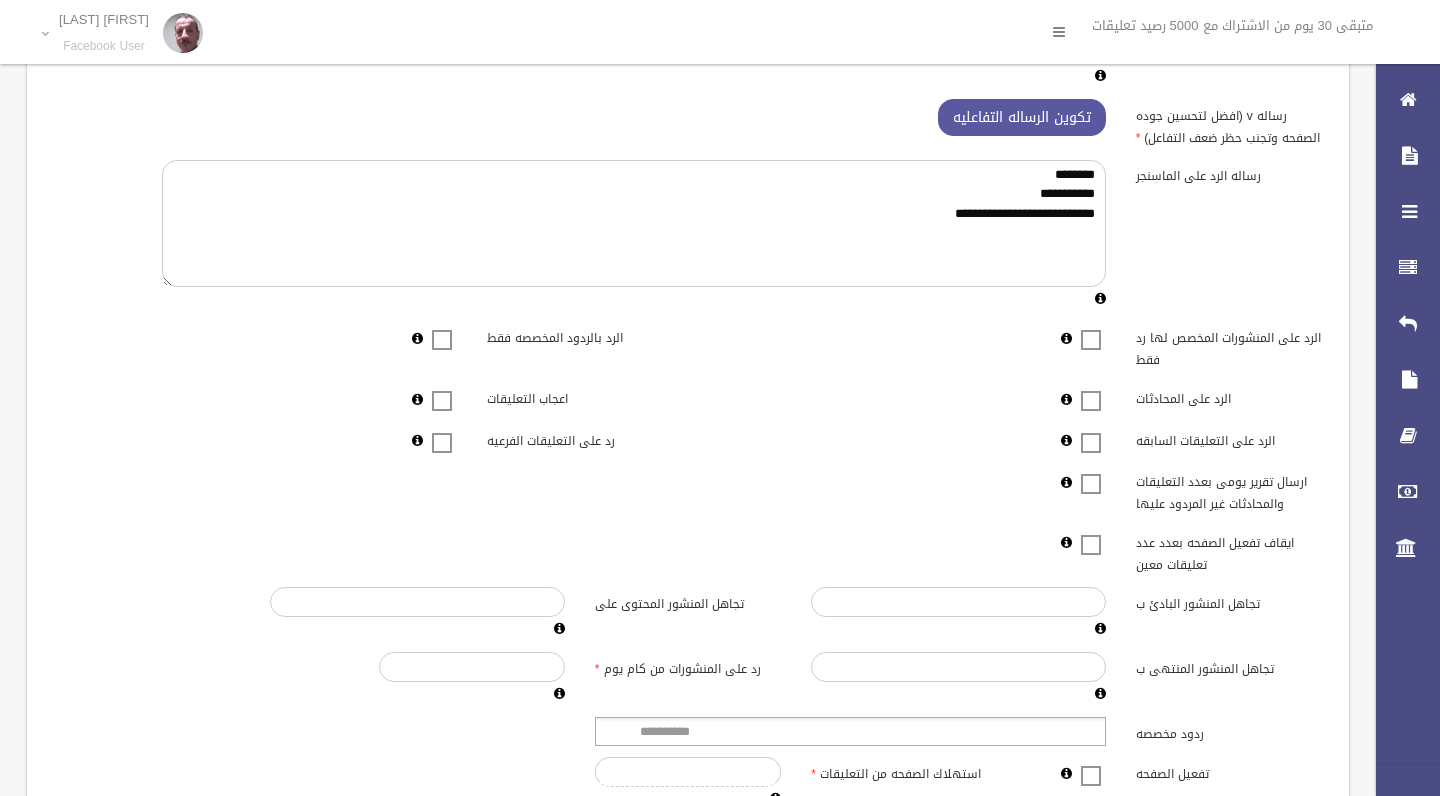 type 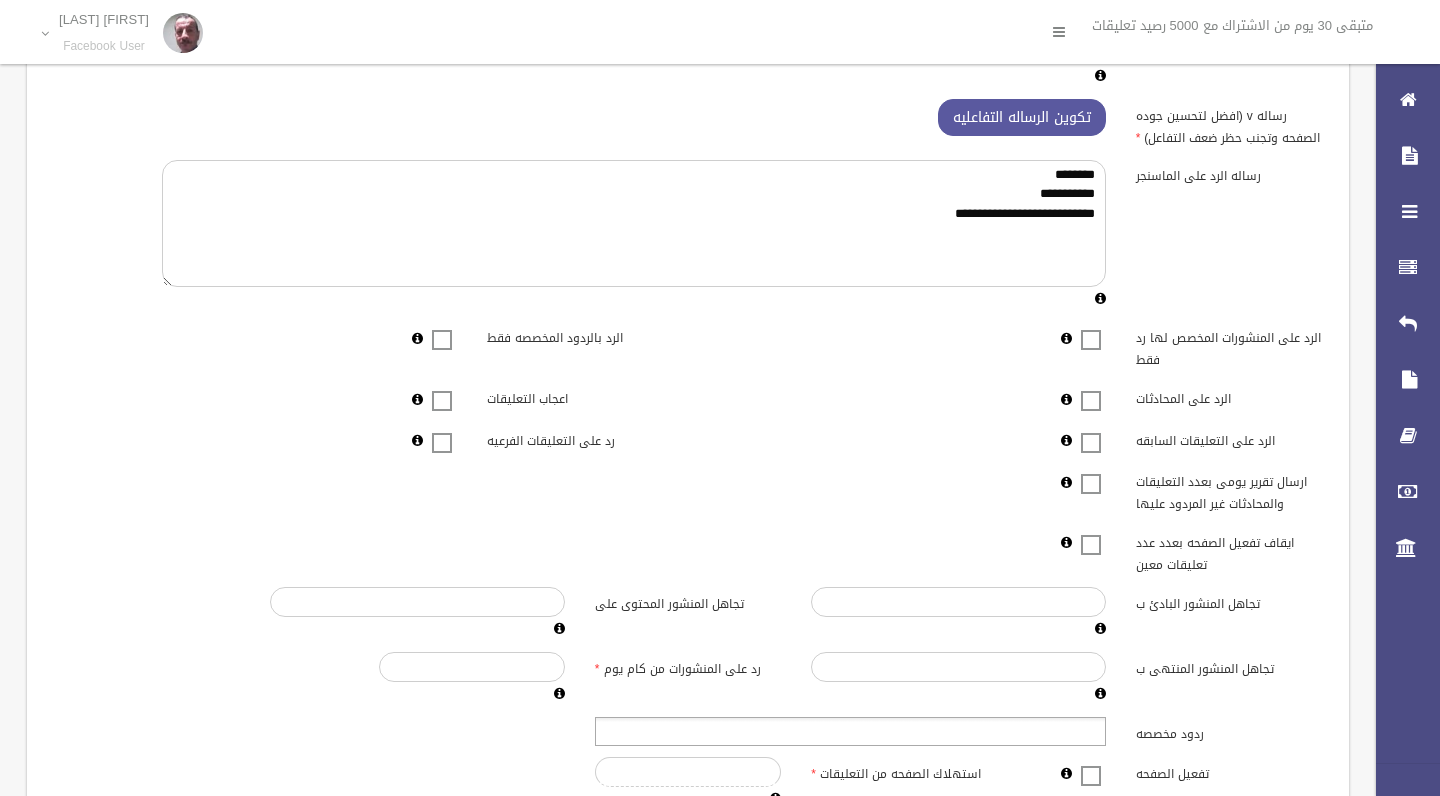click at bounding box center [850, 731] 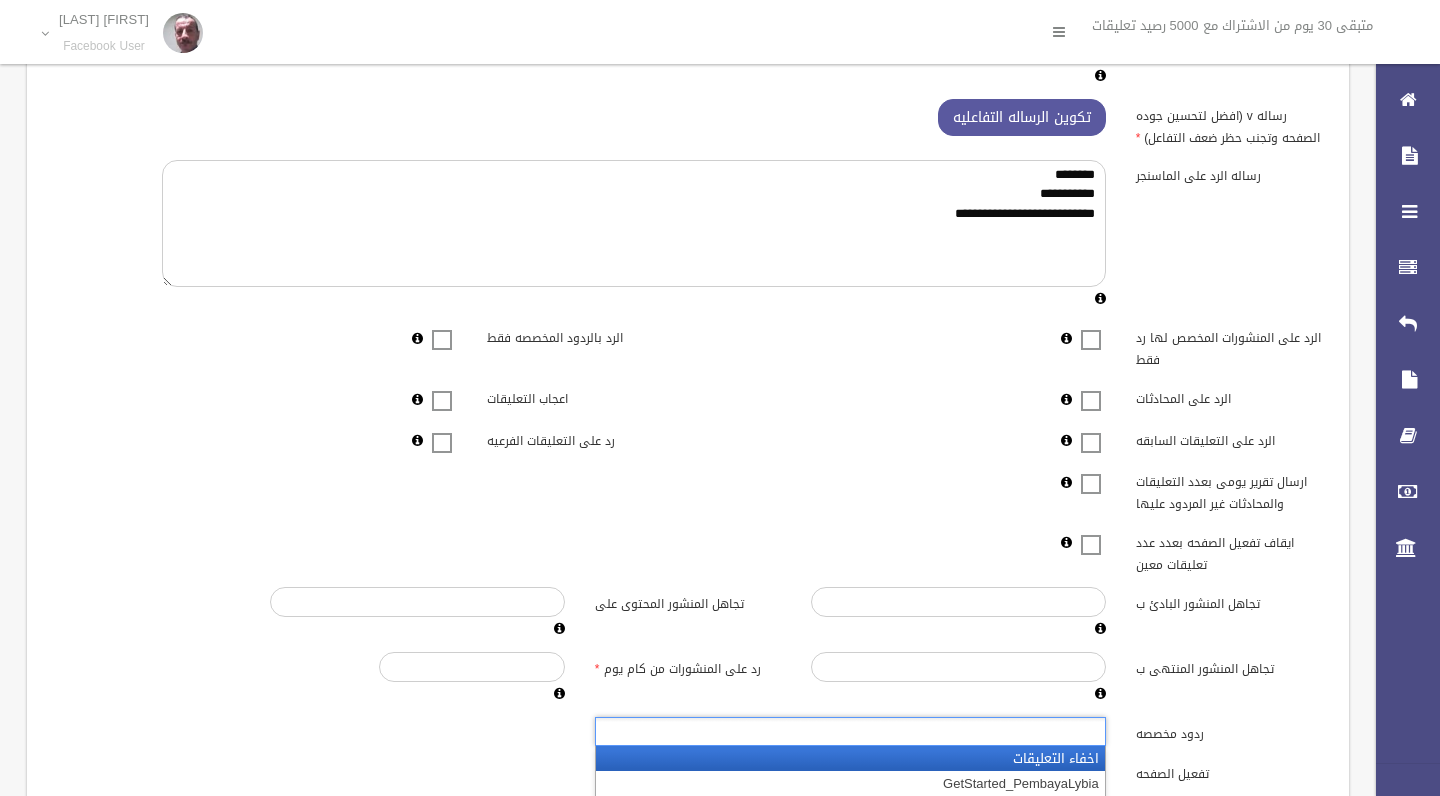 click on "اخفاء التعليقات" at bounding box center [850, 758] 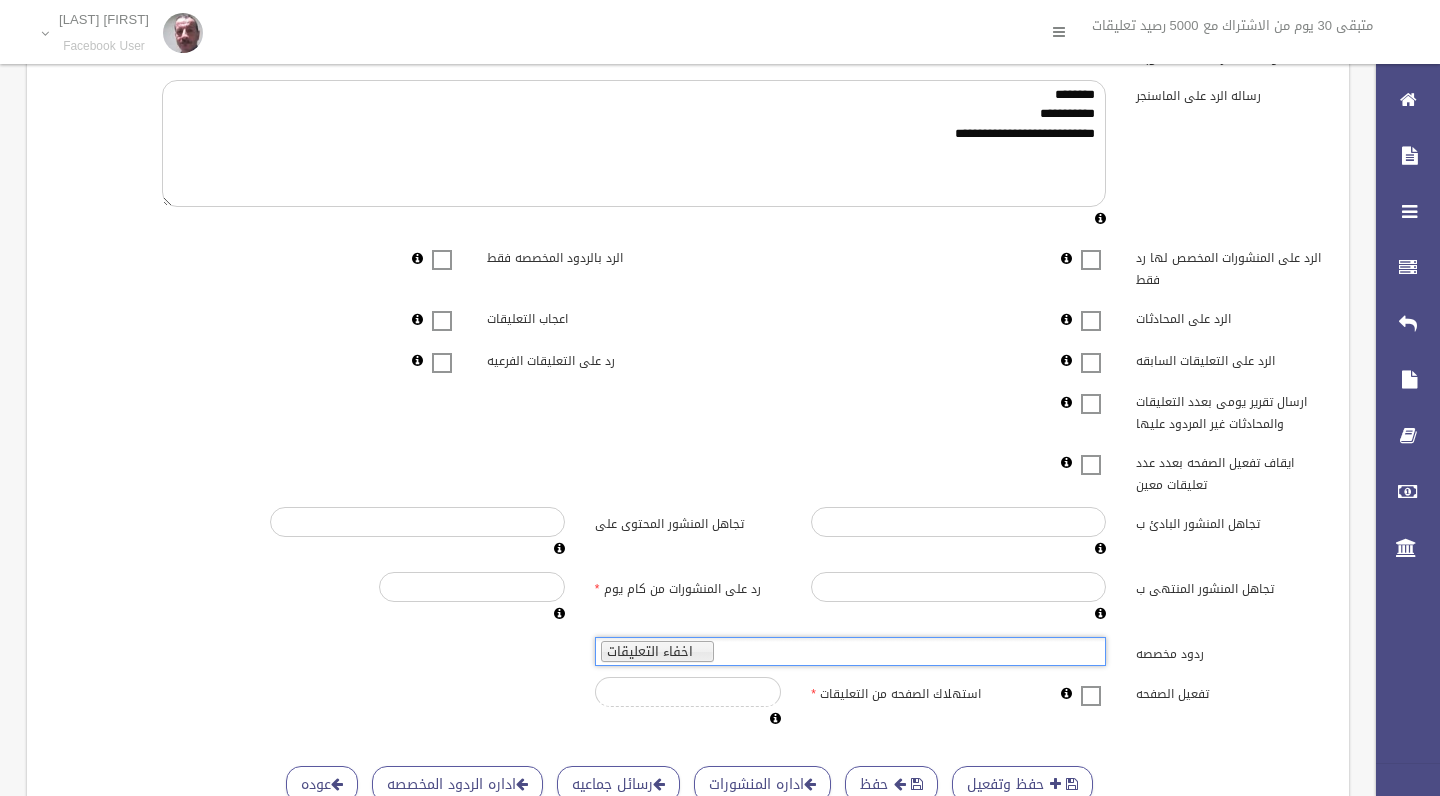 scroll, scrollTop: 81, scrollLeft: 0, axis: vertical 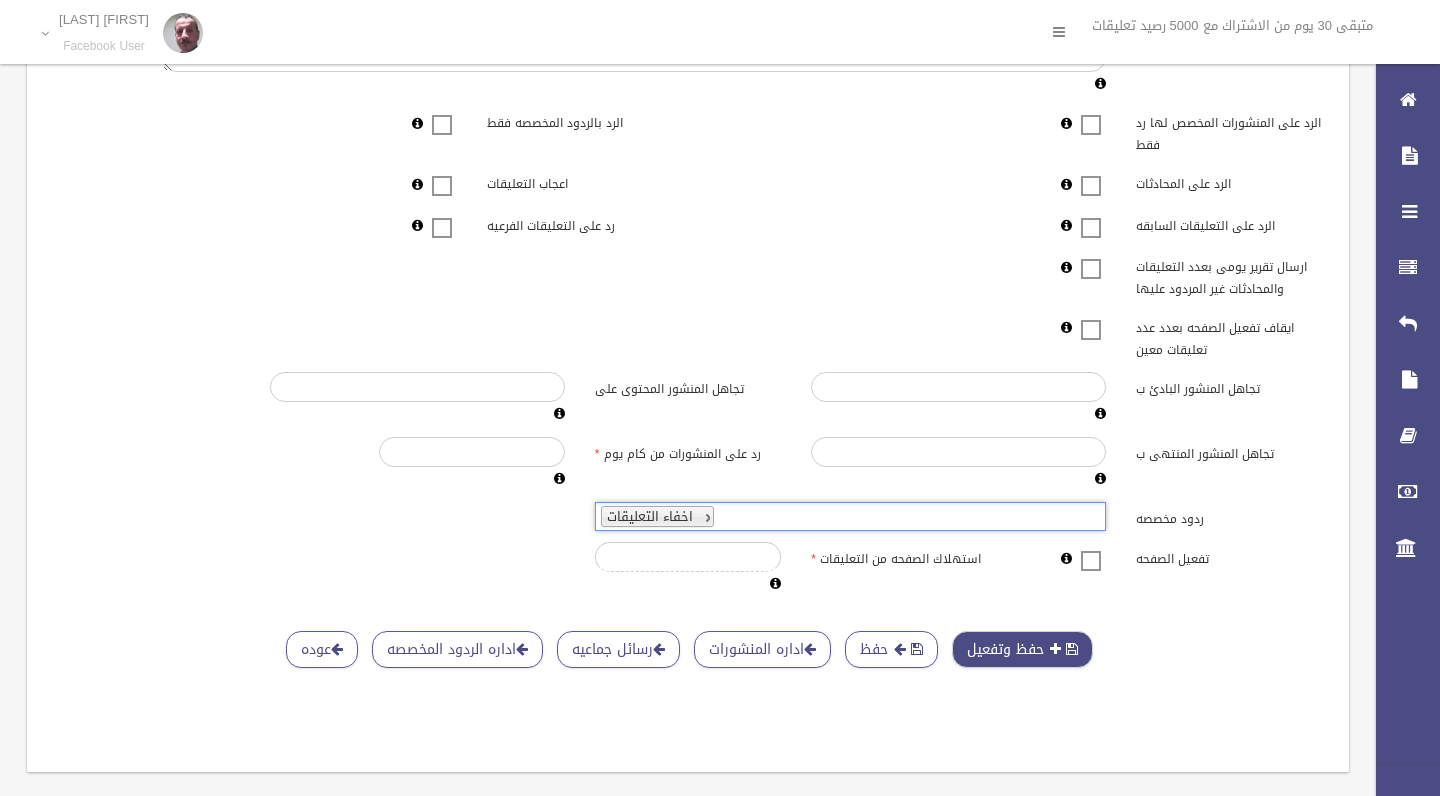 click on "حفظ وتفعيل" at bounding box center [1022, 649] 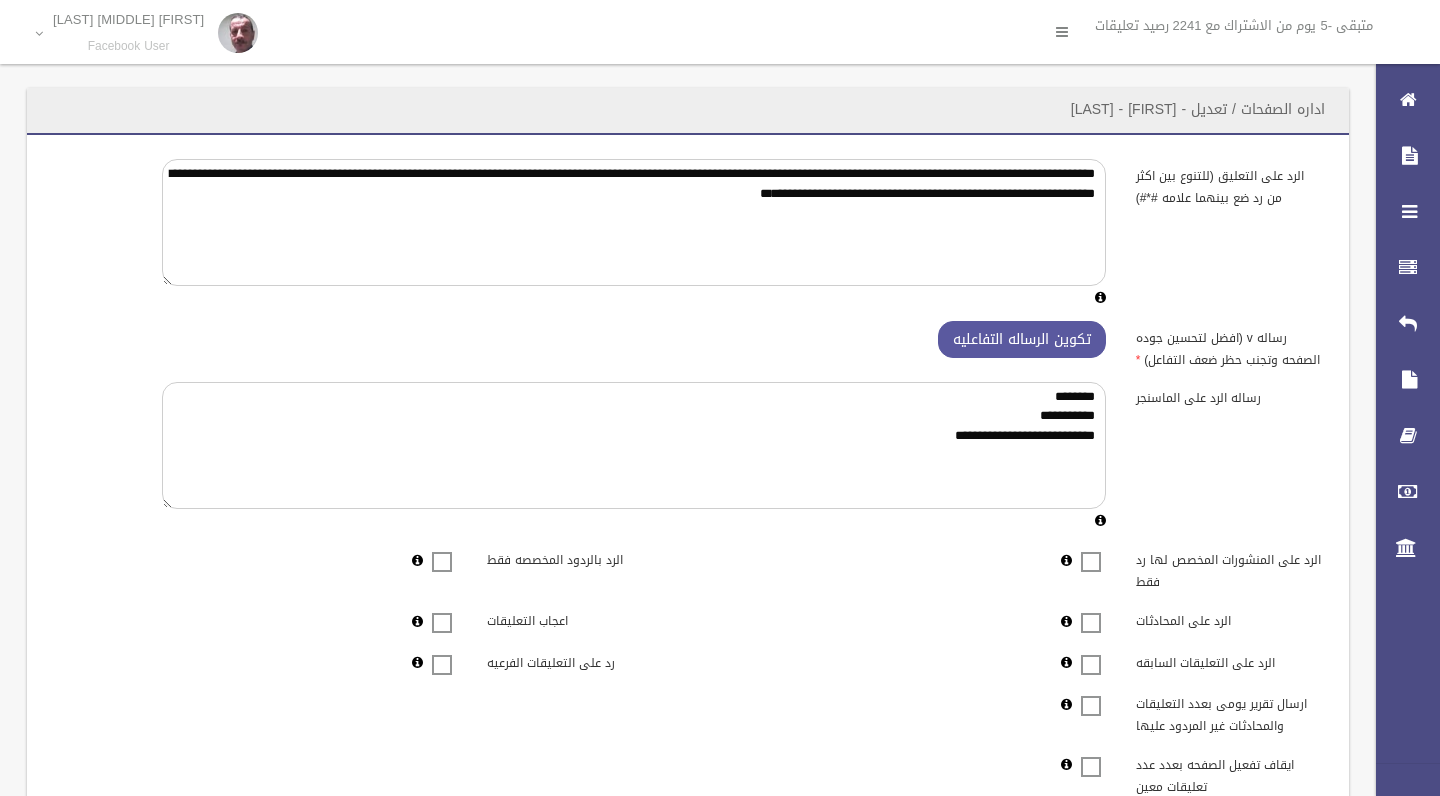 scroll, scrollTop: 0, scrollLeft: 0, axis: both 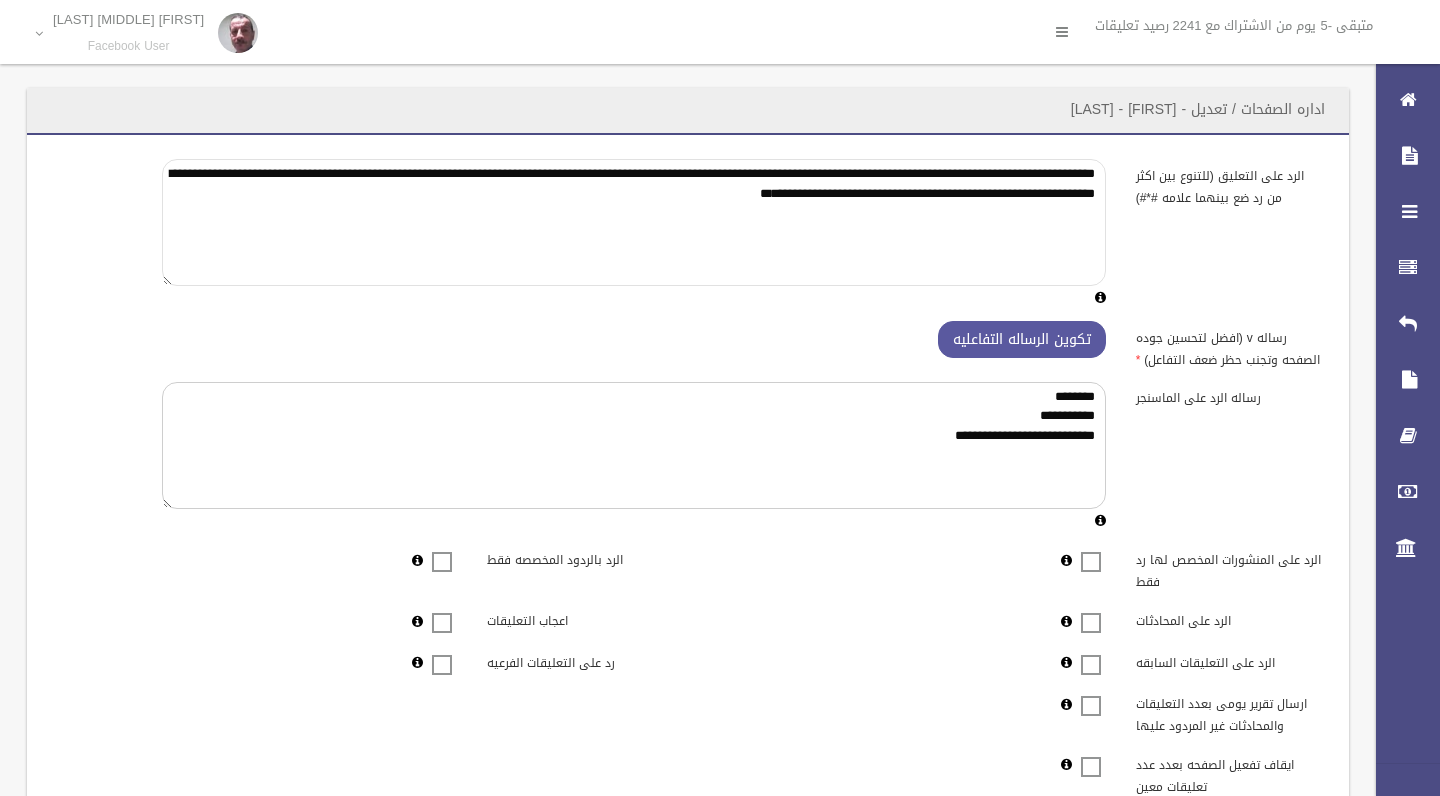 click on "**********" at bounding box center [634, 222] 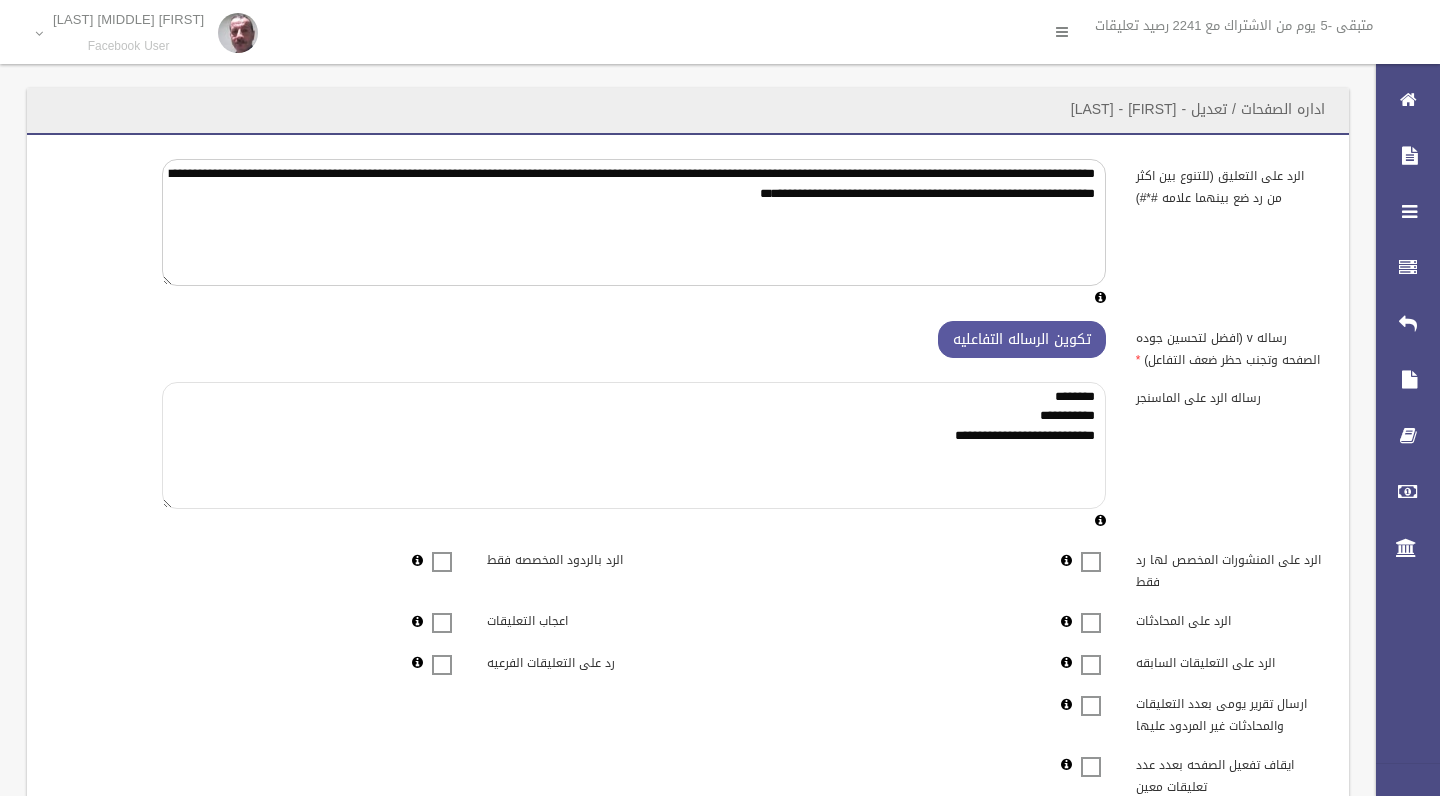 click on "**********" at bounding box center (634, 445) 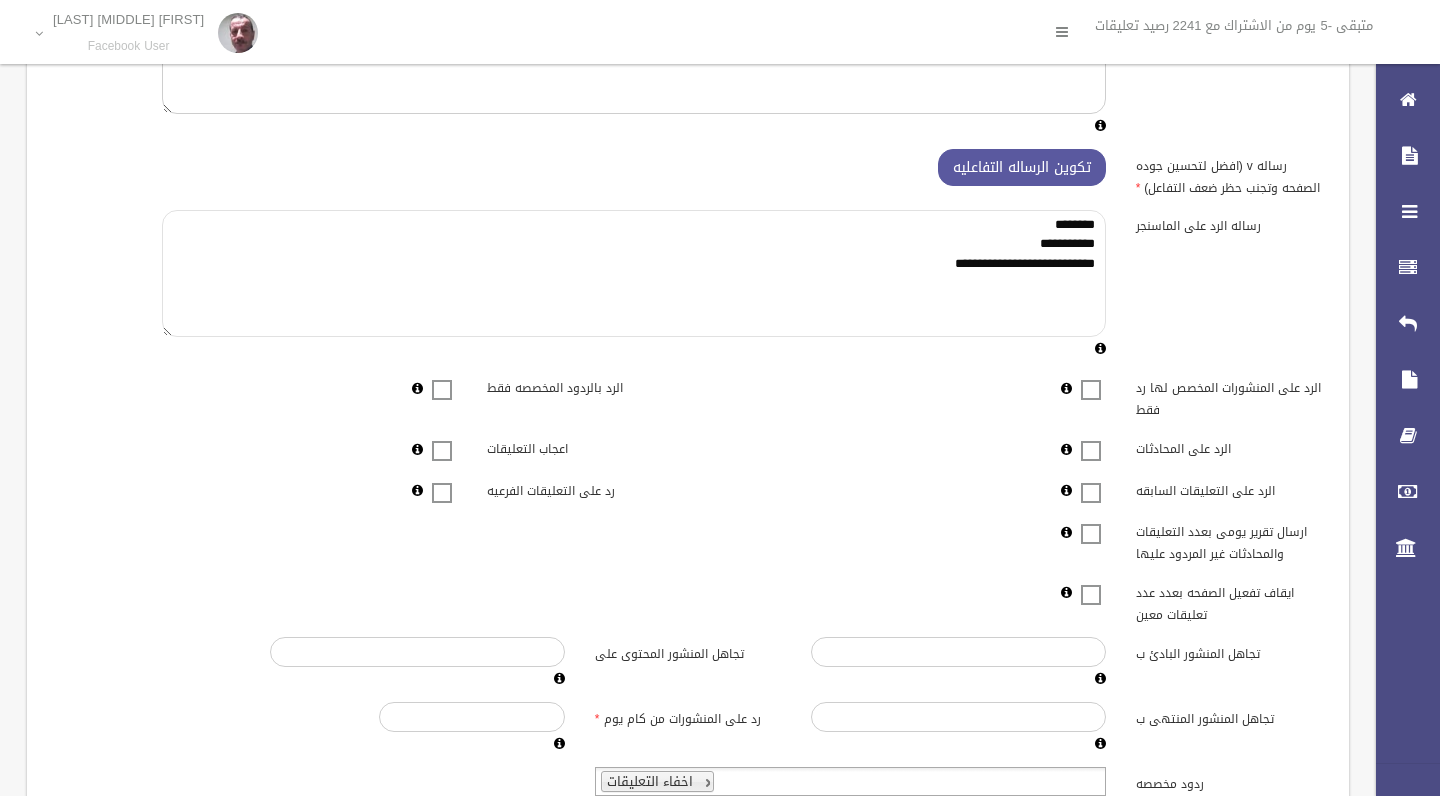 scroll, scrollTop: 175, scrollLeft: 0, axis: vertical 